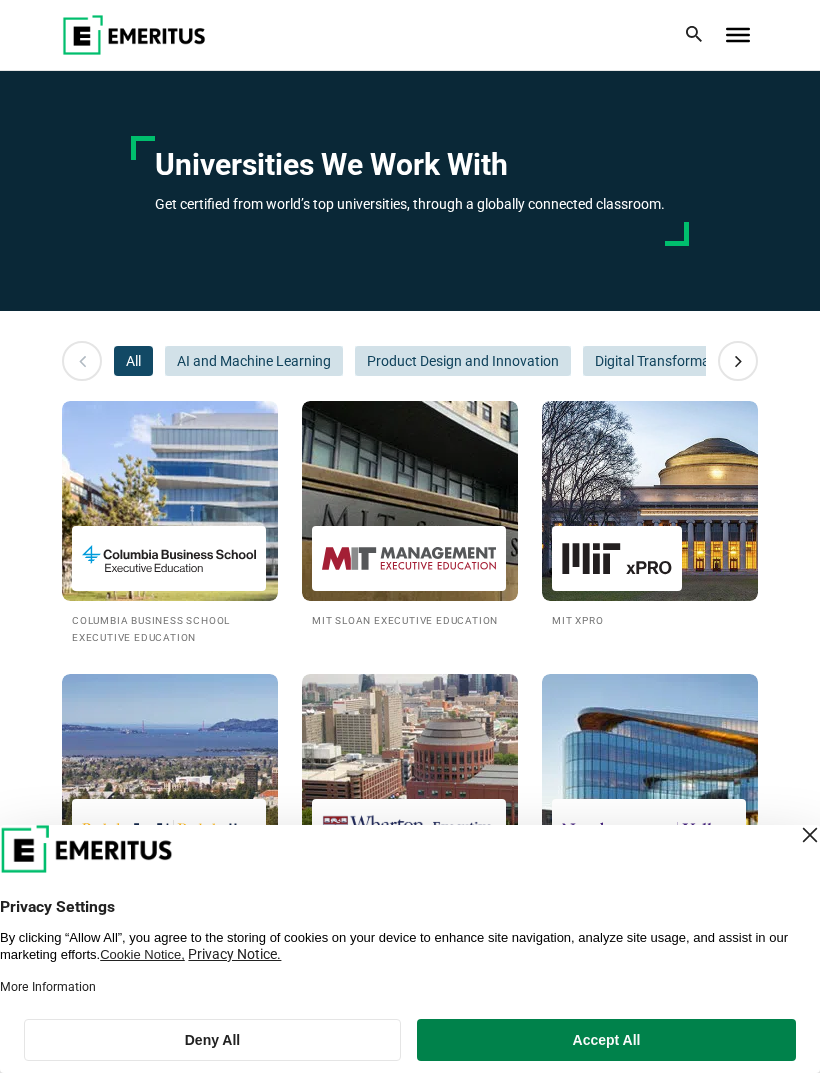 scroll, scrollTop: 0, scrollLeft: 0, axis: both 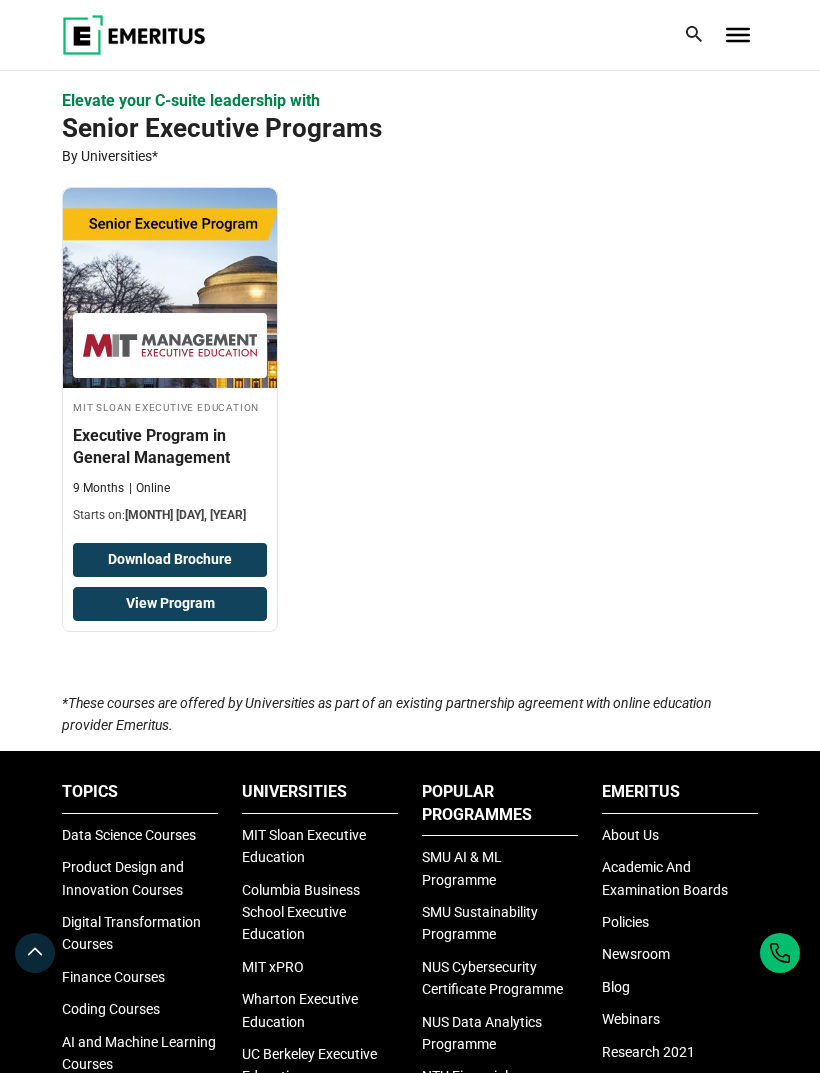 click on "View Program" at bounding box center [170, 604] 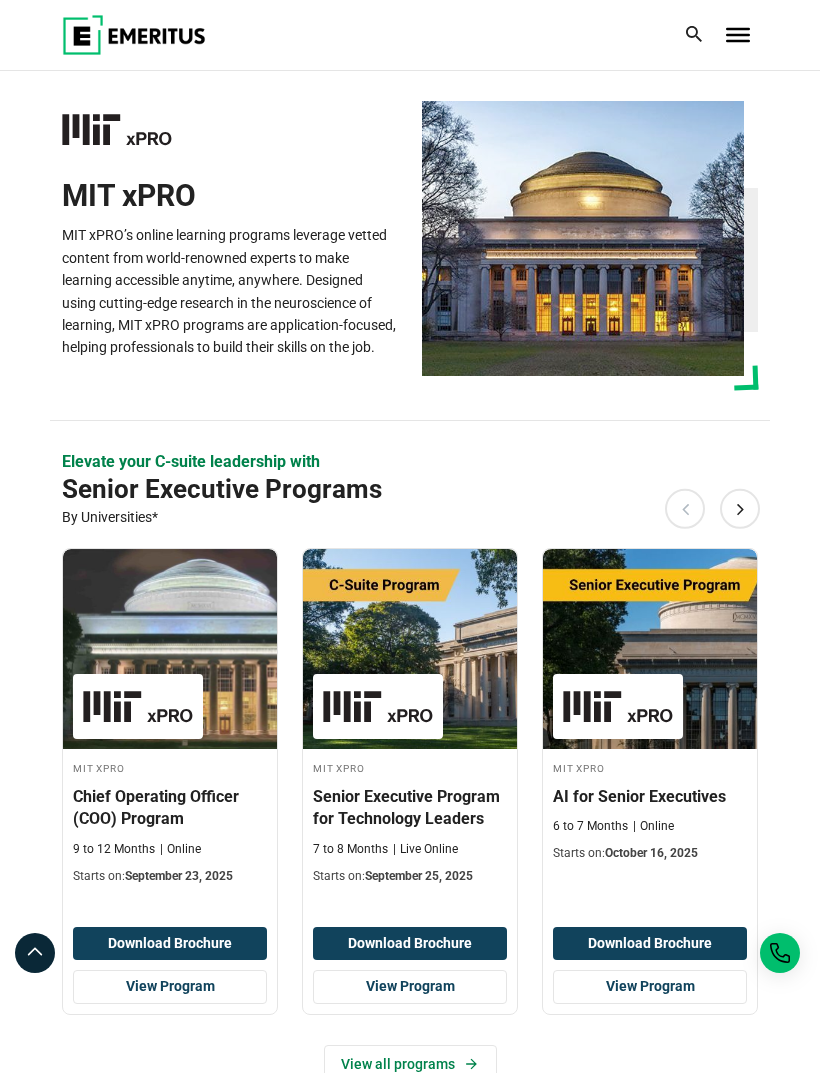 scroll, scrollTop: 0, scrollLeft: 0, axis: both 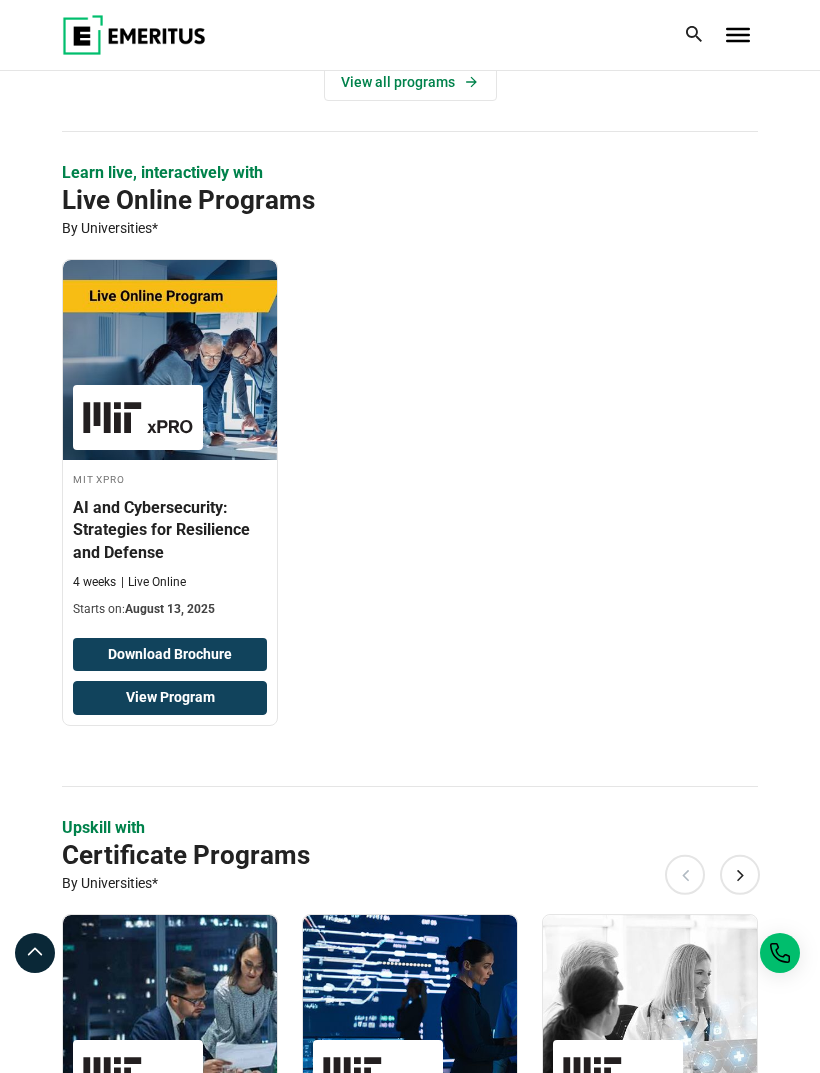 click on "View Program" at bounding box center (170, 698) 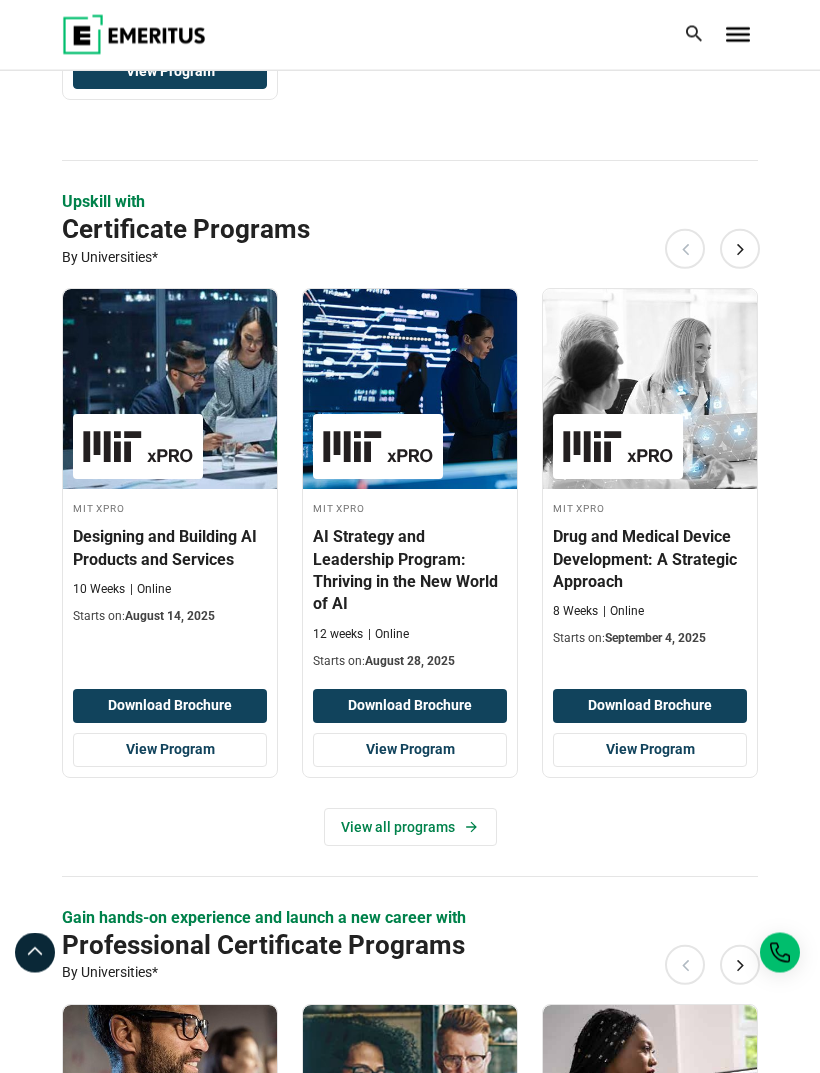 scroll, scrollTop: 1608, scrollLeft: 0, axis: vertical 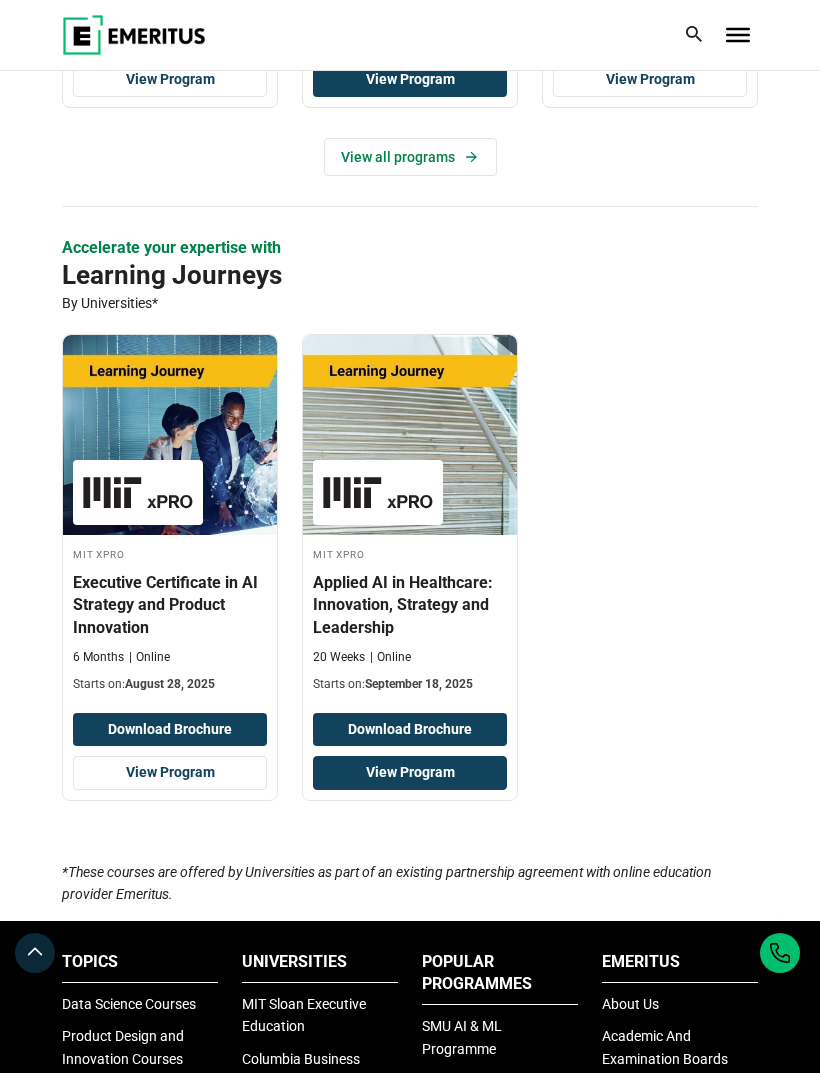 click on "View Program" at bounding box center [410, 773] 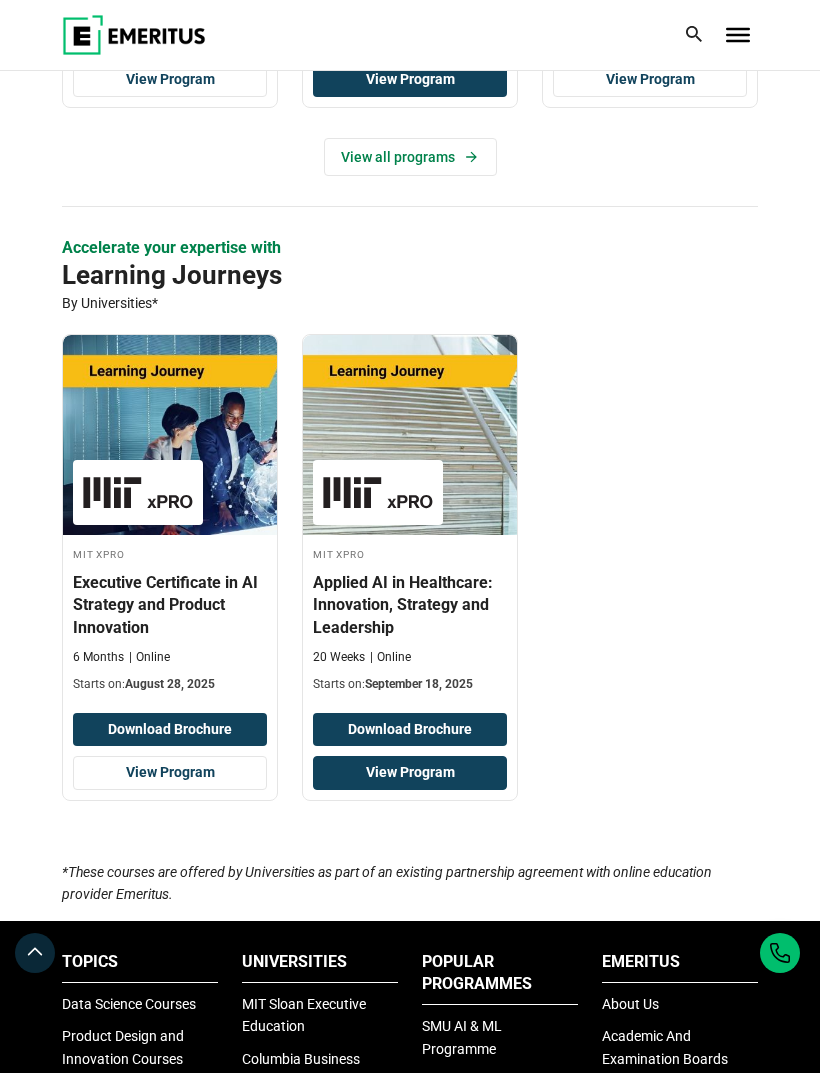 scroll, scrollTop: 3003, scrollLeft: 0, axis: vertical 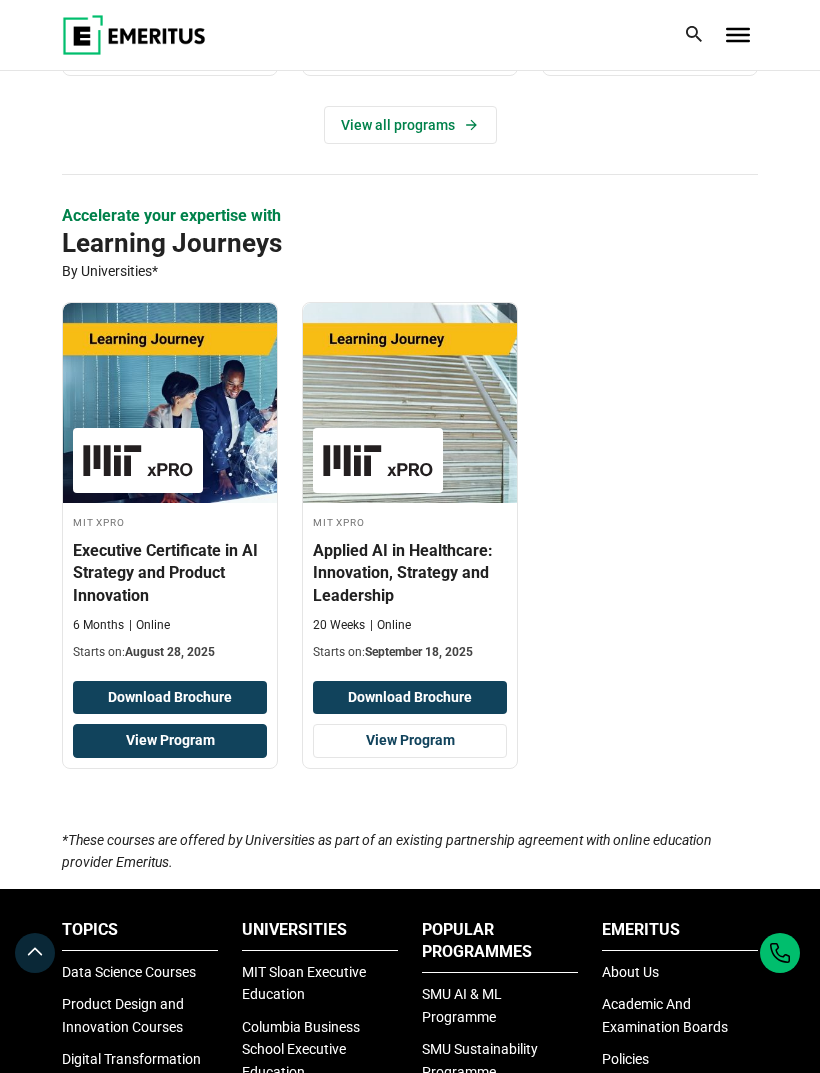 click on "View Program" at bounding box center [170, 741] 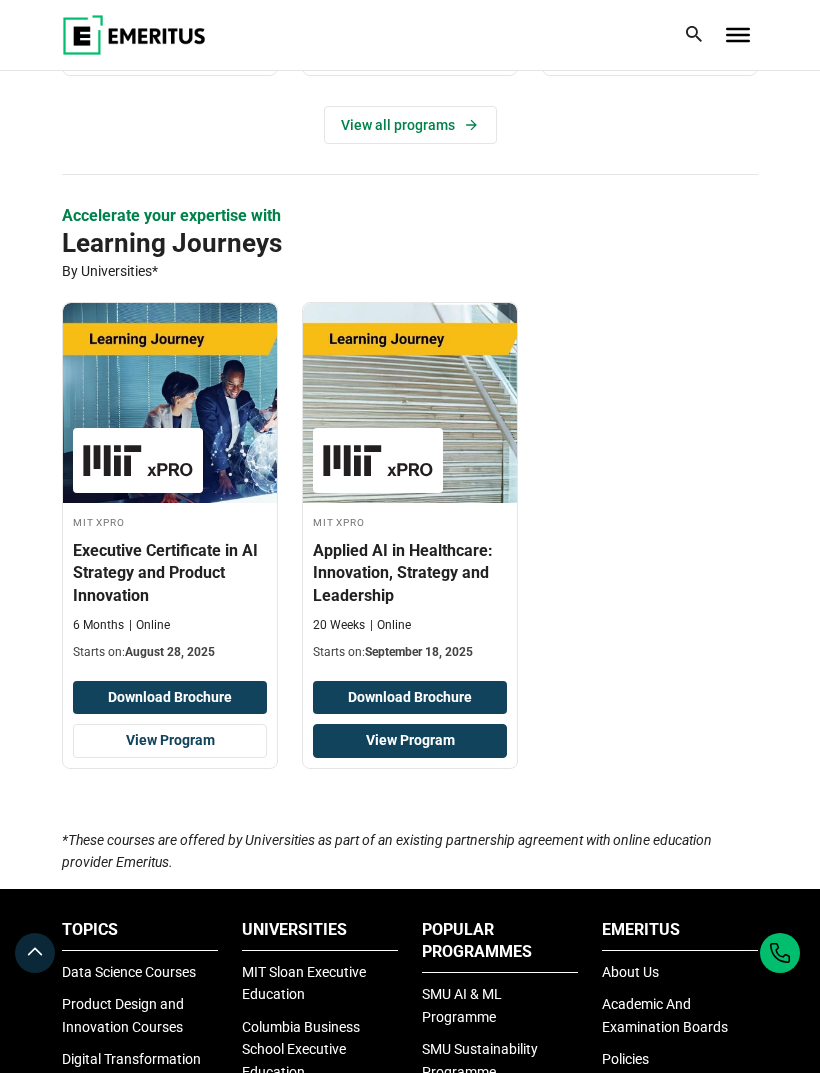click on "View Program" at bounding box center [410, 741] 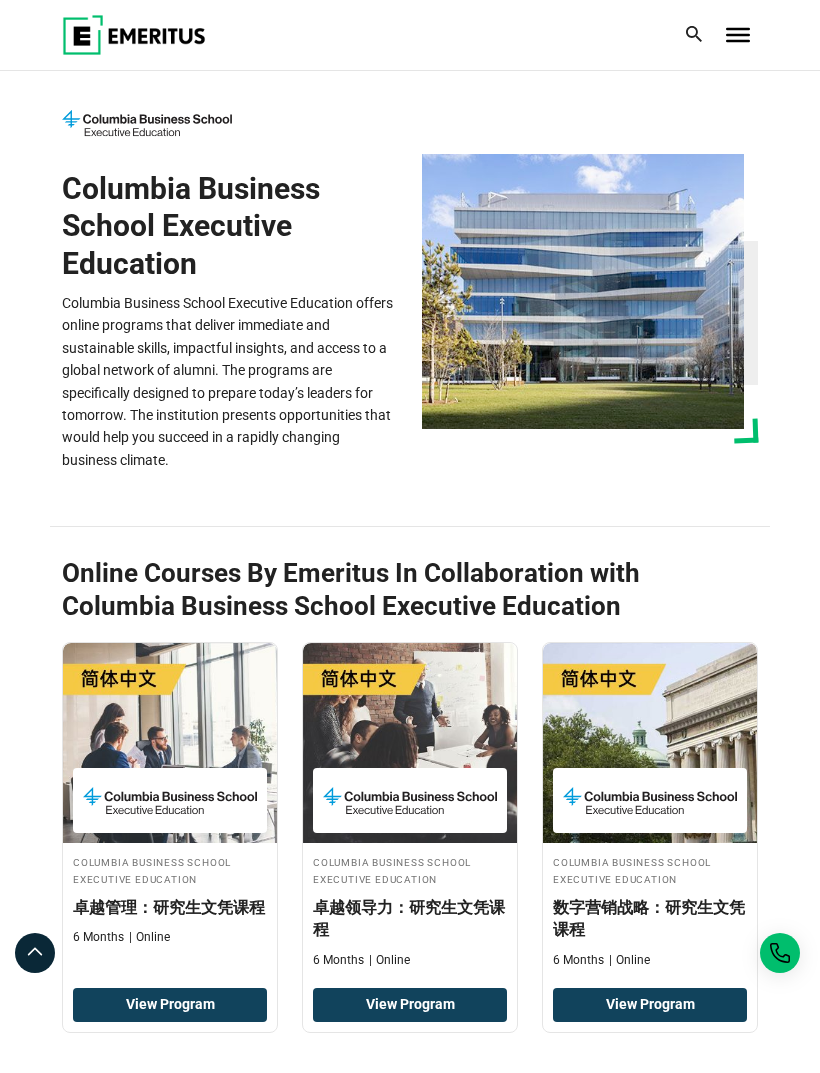 scroll, scrollTop: 0, scrollLeft: 0, axis: both 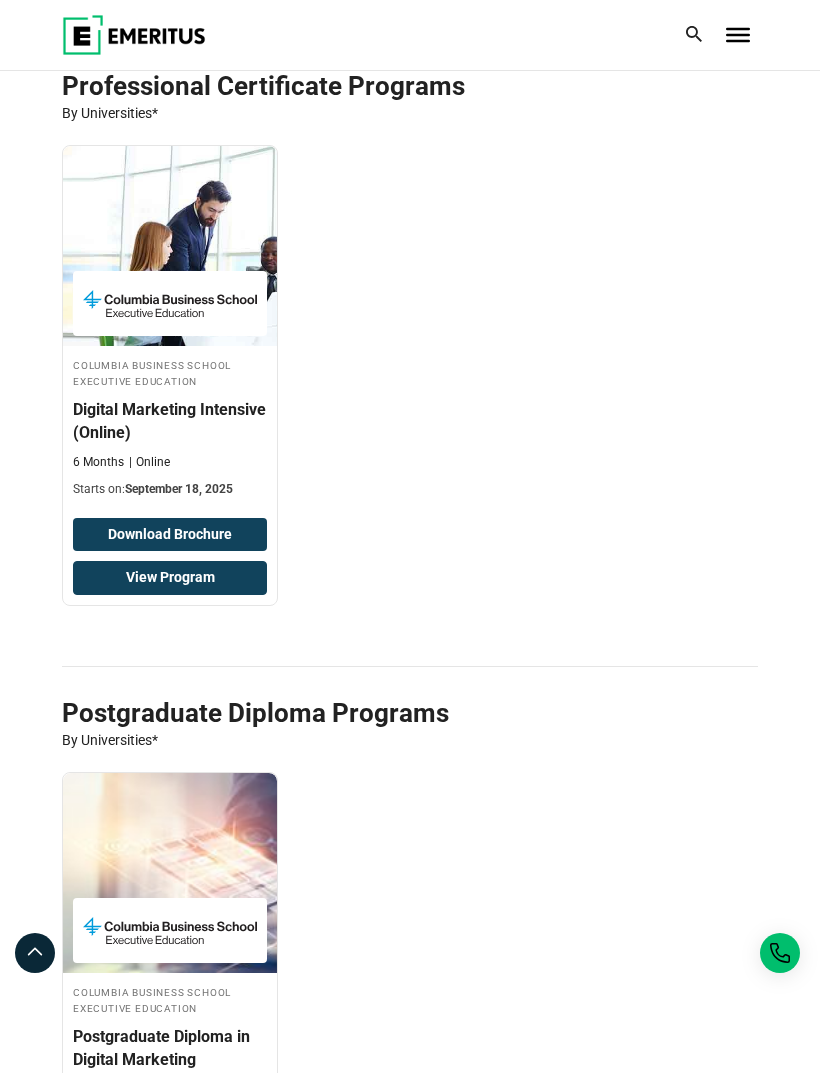 click on "View Program" at bounding box center [170, 578] 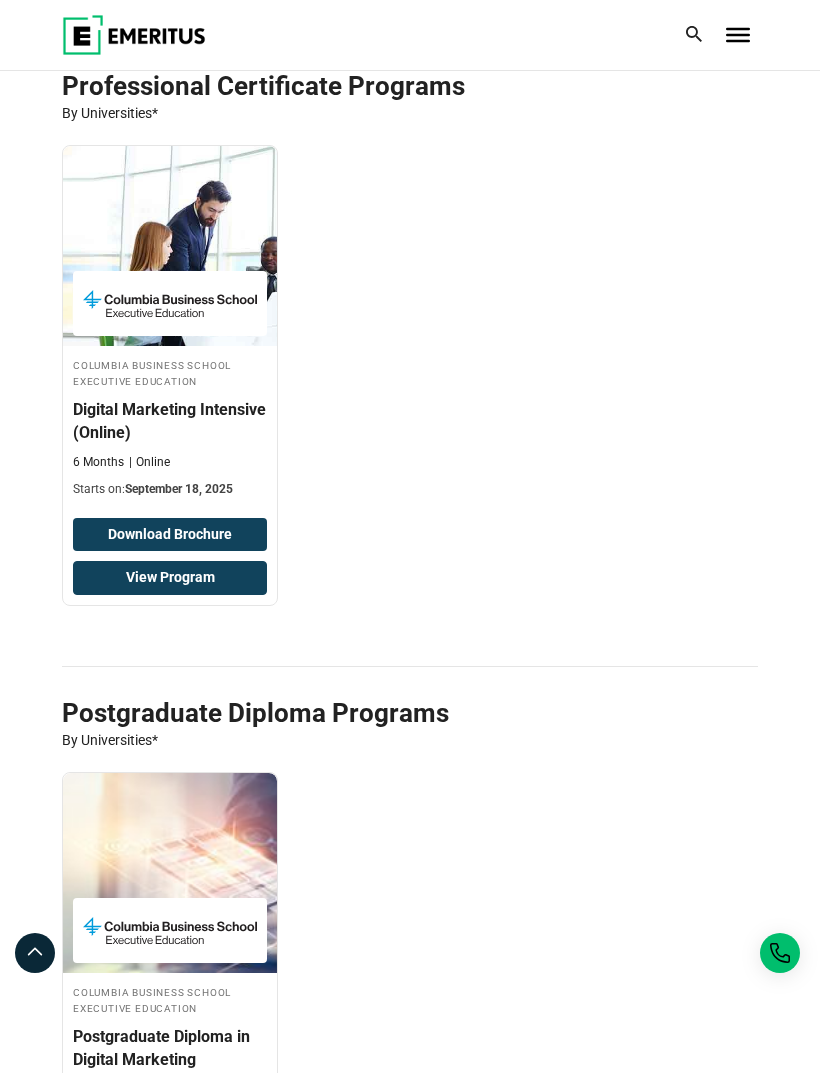scroll, scrollTop: 3178, scrollLeft: 0, axis: vertical 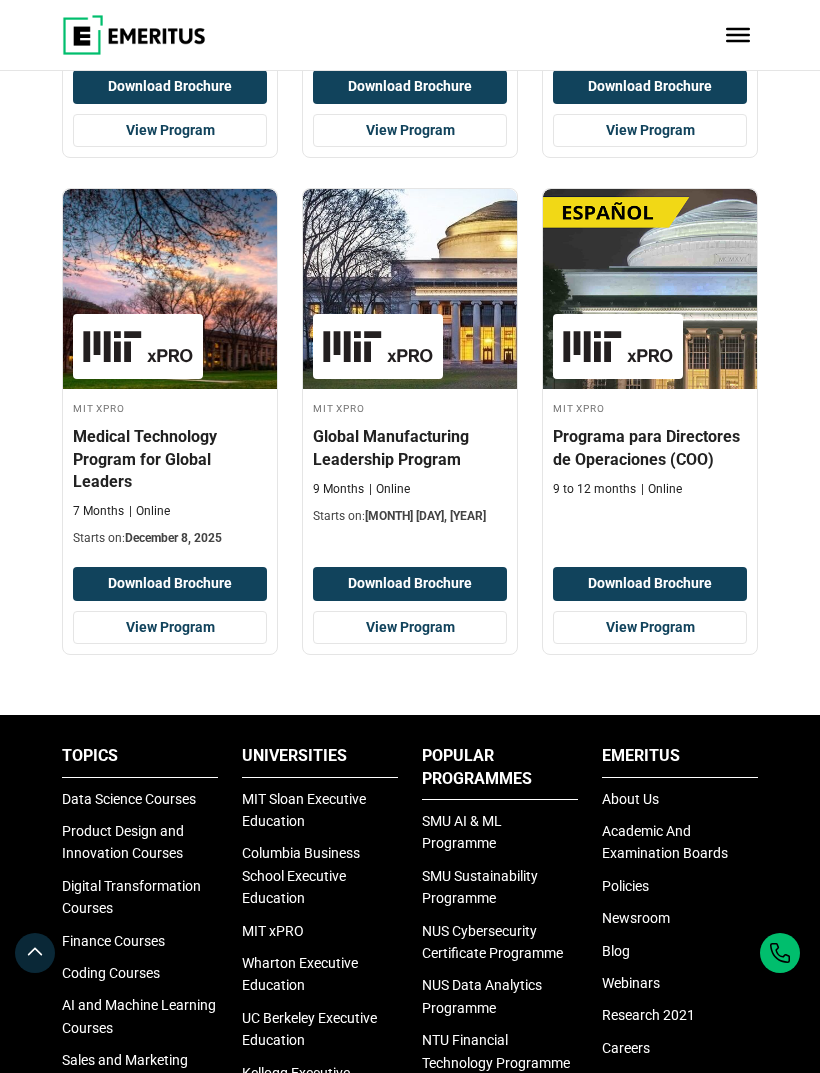 click on "View Program" at bounding box center [170, 628] 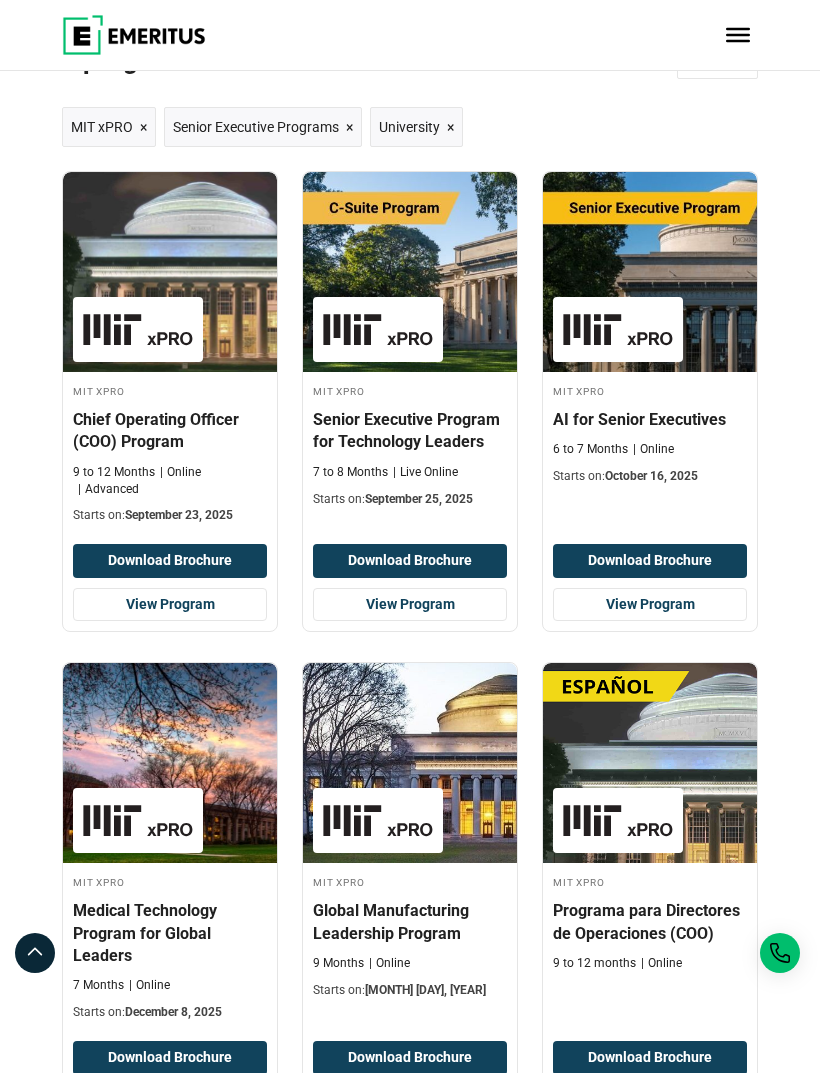 scroll, scrollTop: 0, scrollLeft: 0, axis: both 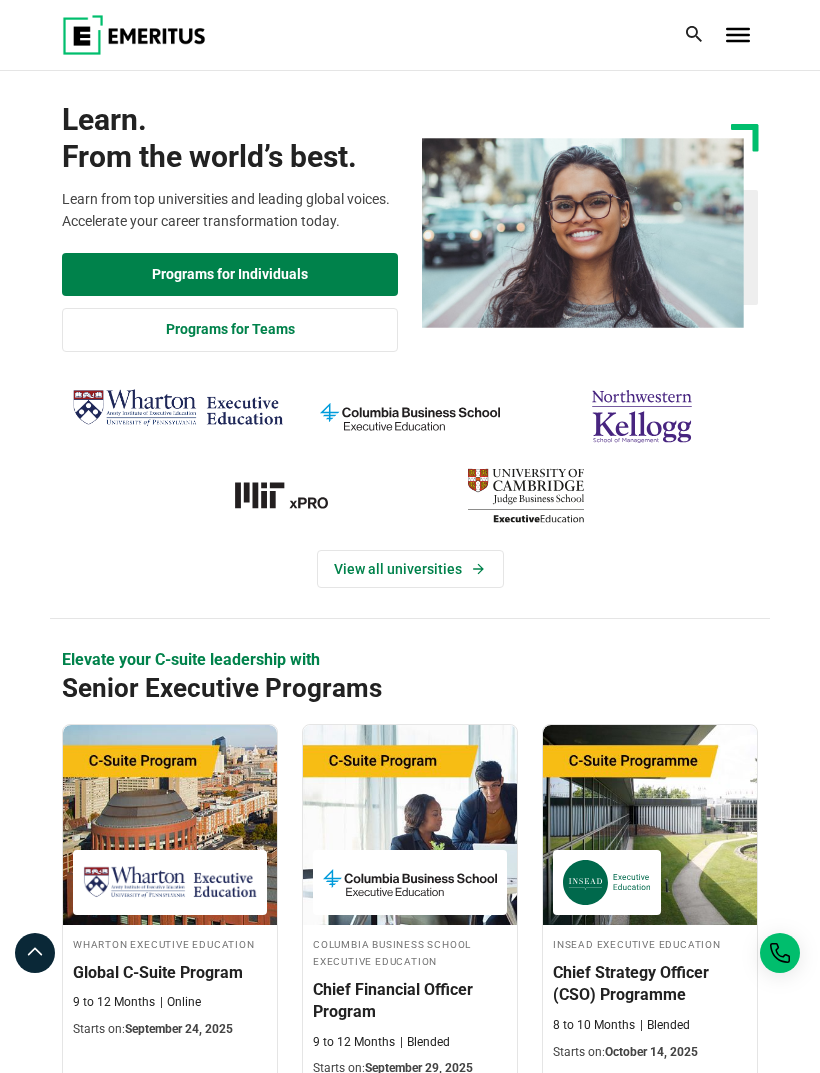 click on "View all universities" at bounding box center [410, 569] 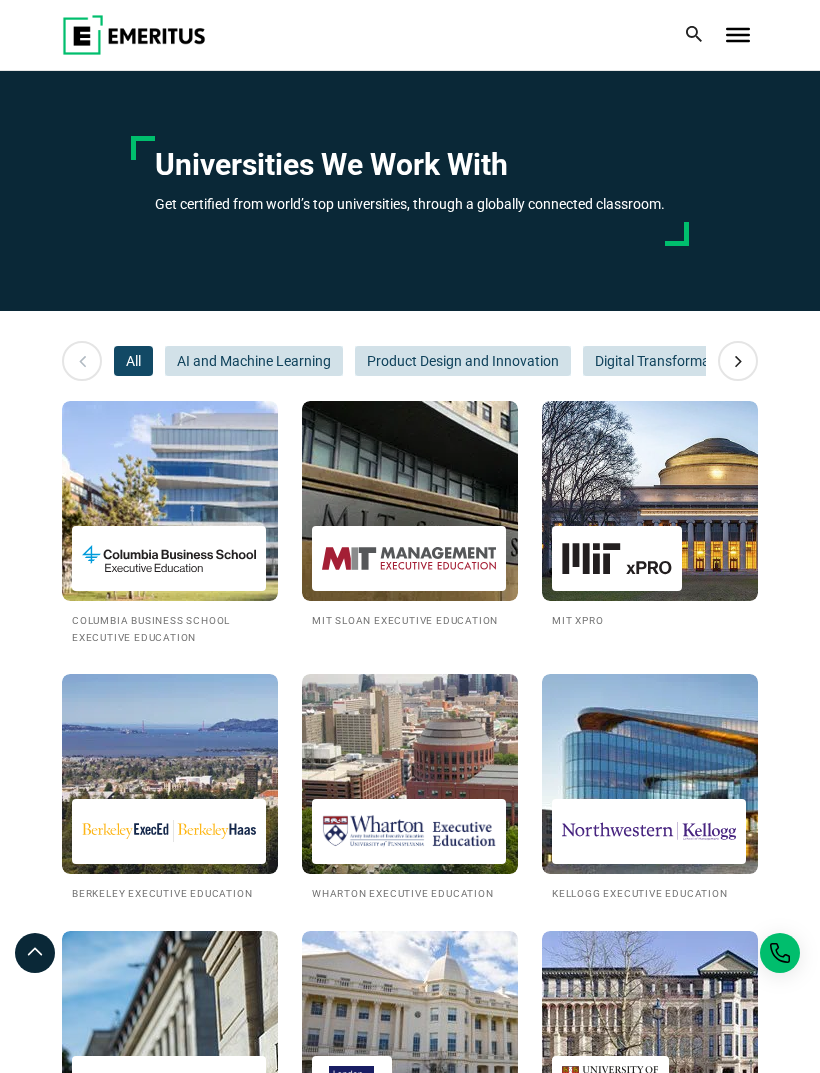scroll, scrollTop: 0, scrollLeft: 0, axis: both 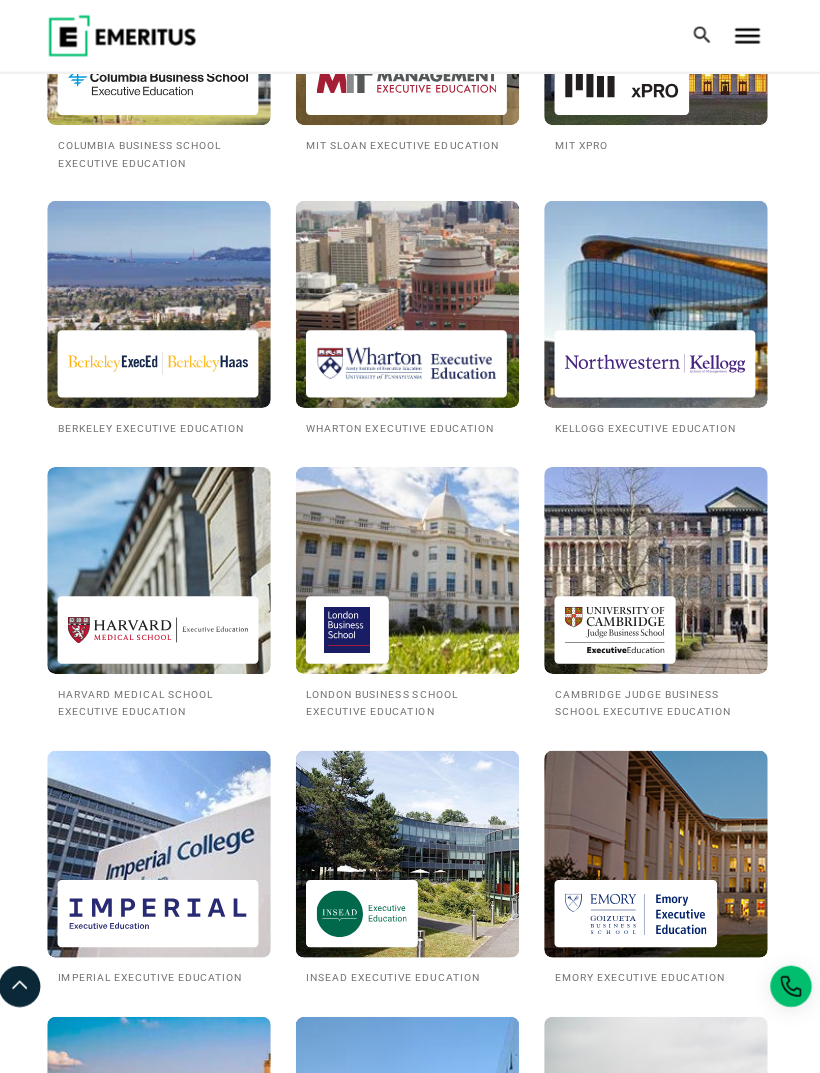 click on "All
AI and Machine Learning
Product Design and Innovation
Digital Transformation
Finance
Coding
Data Science and Analytics
Sales and Marketing
Leadership" at bounding box center [410, 1903] 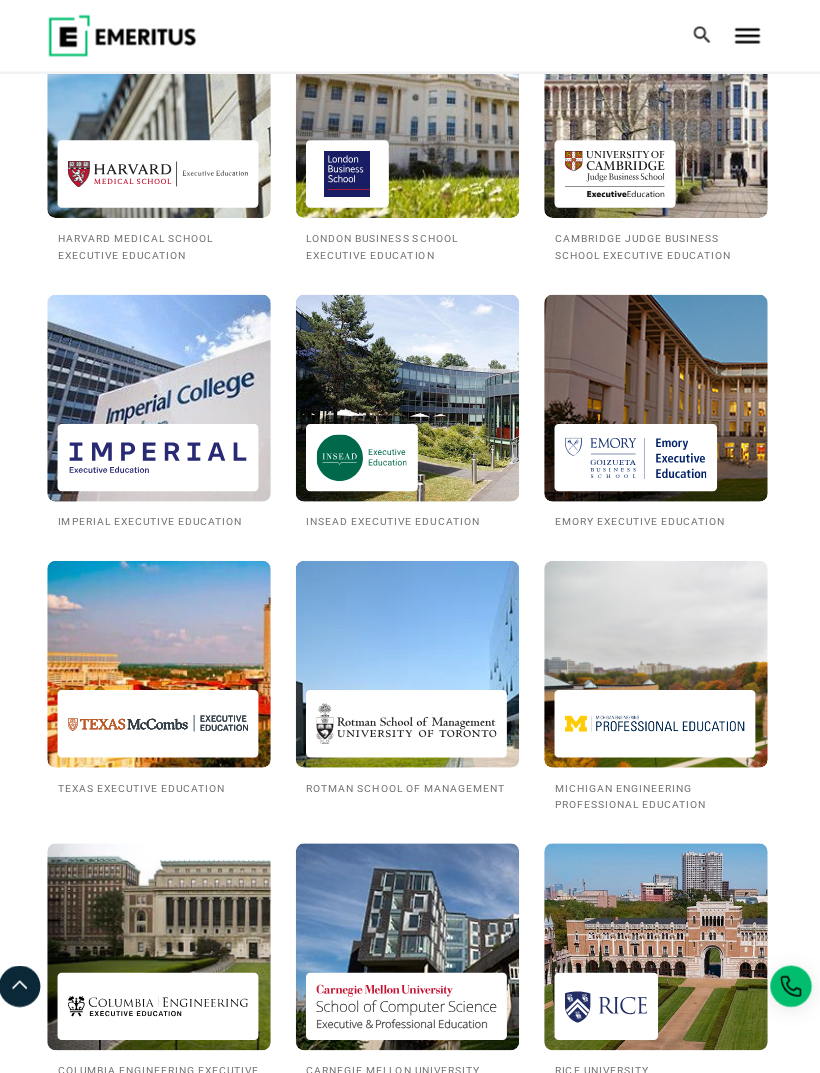 scroll, scrollTop: 920, scrollLeft: 0, axis: vertical 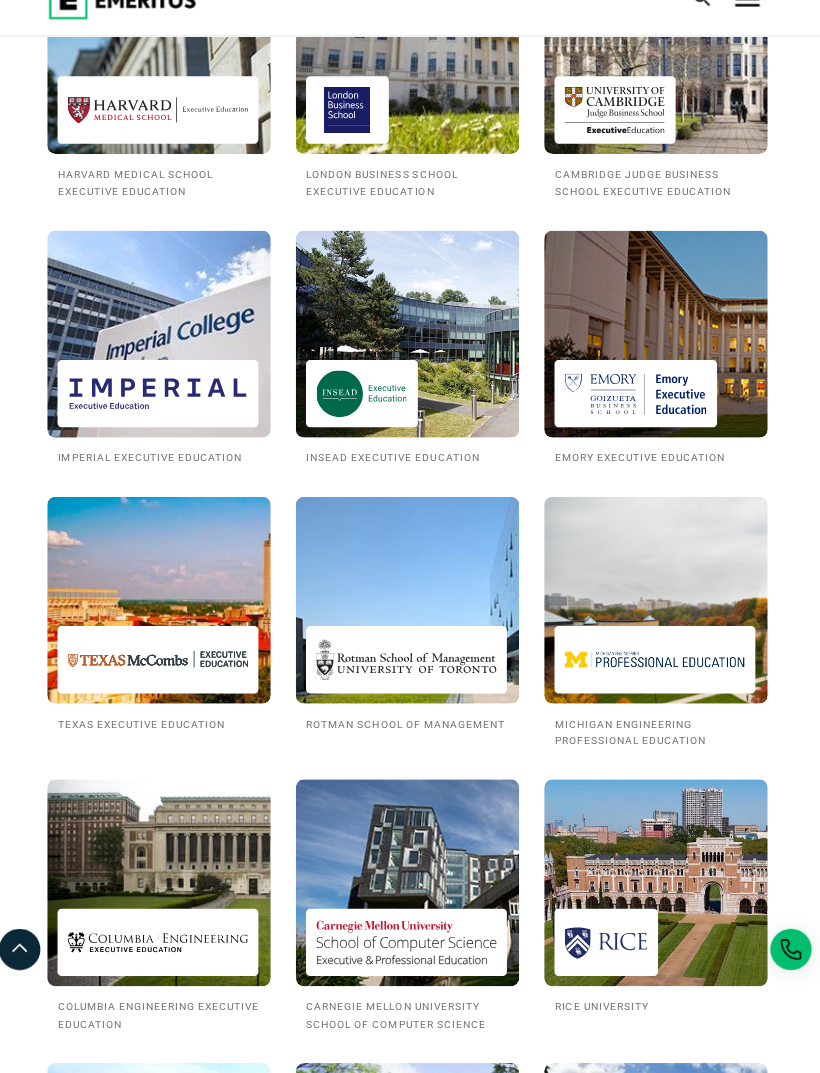 click on "All
AI and Machine Learning
Product Design and Innovation
Digital Transformation
Finance
Coding
Data Science and Analytics
Sales and Marketing
Leadership" at bounding box center [410, 1437] 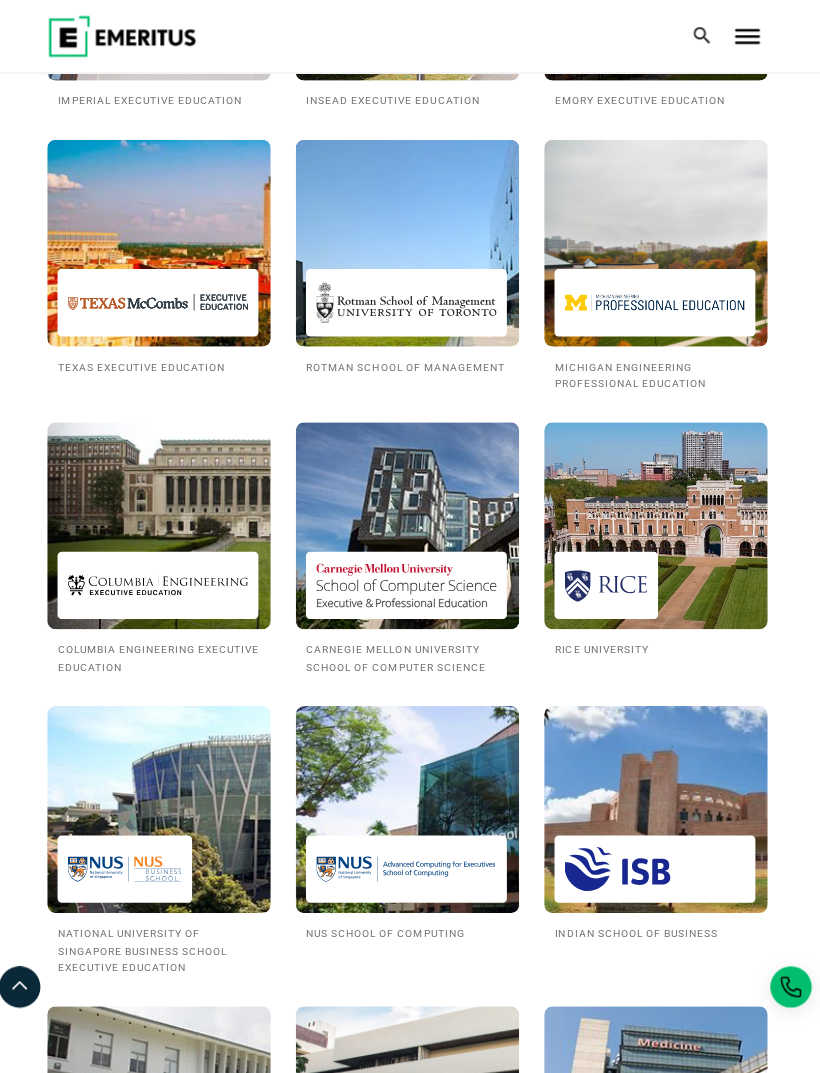 scroll, scrollTop: 1335, scrollLeft: 0, axis: vertical 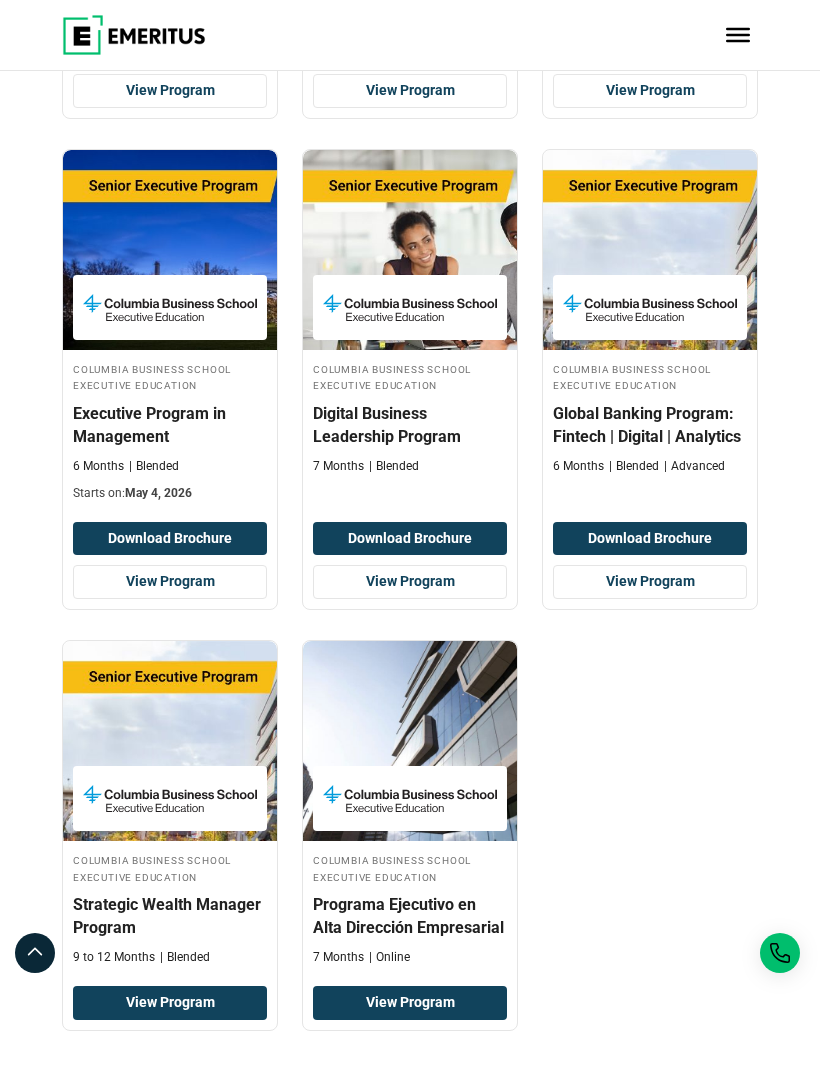 click on "View Program" at bounding box center [410, 582] 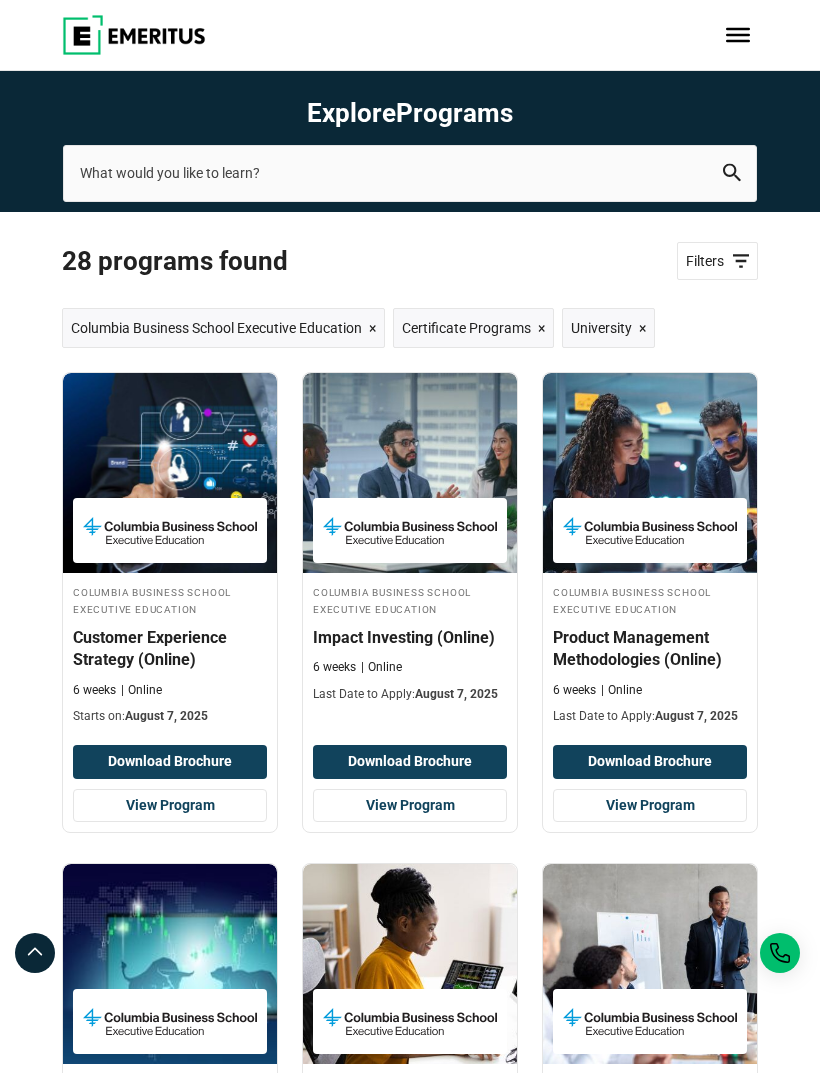 scroll, scrollTop: 0, scrollLeft: 0, axis: both 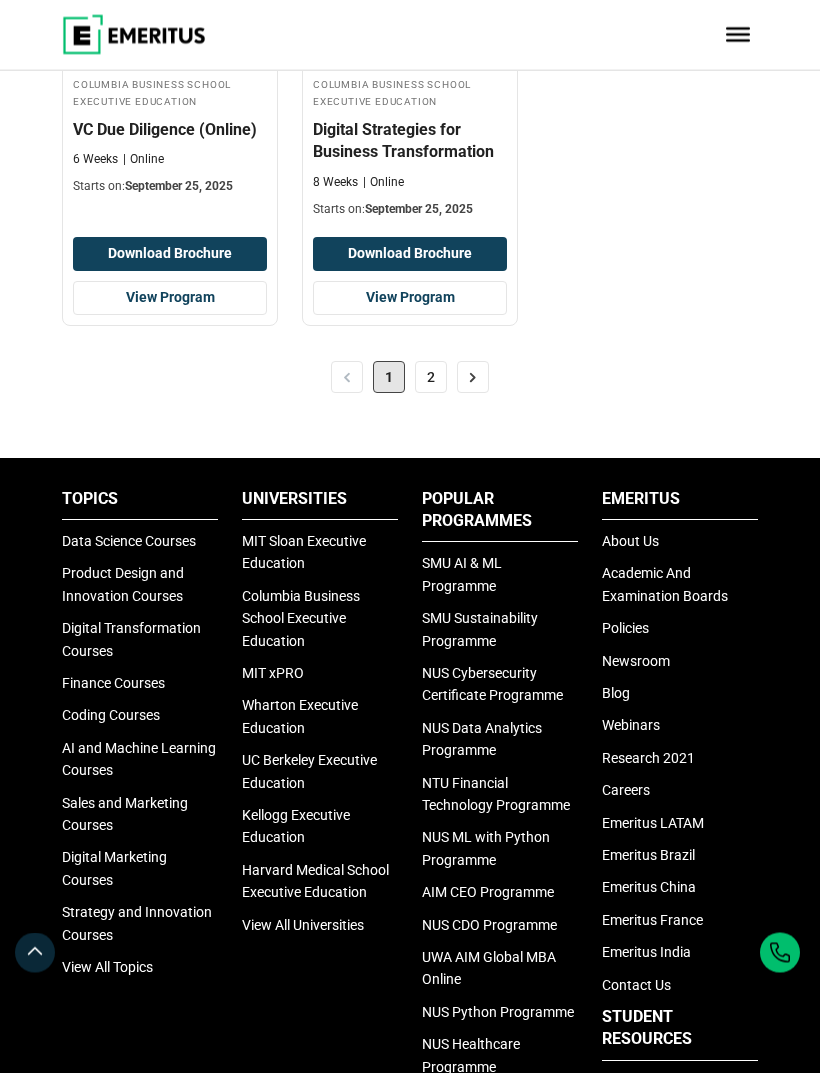 click on "2" at bounding box center [431, 378] 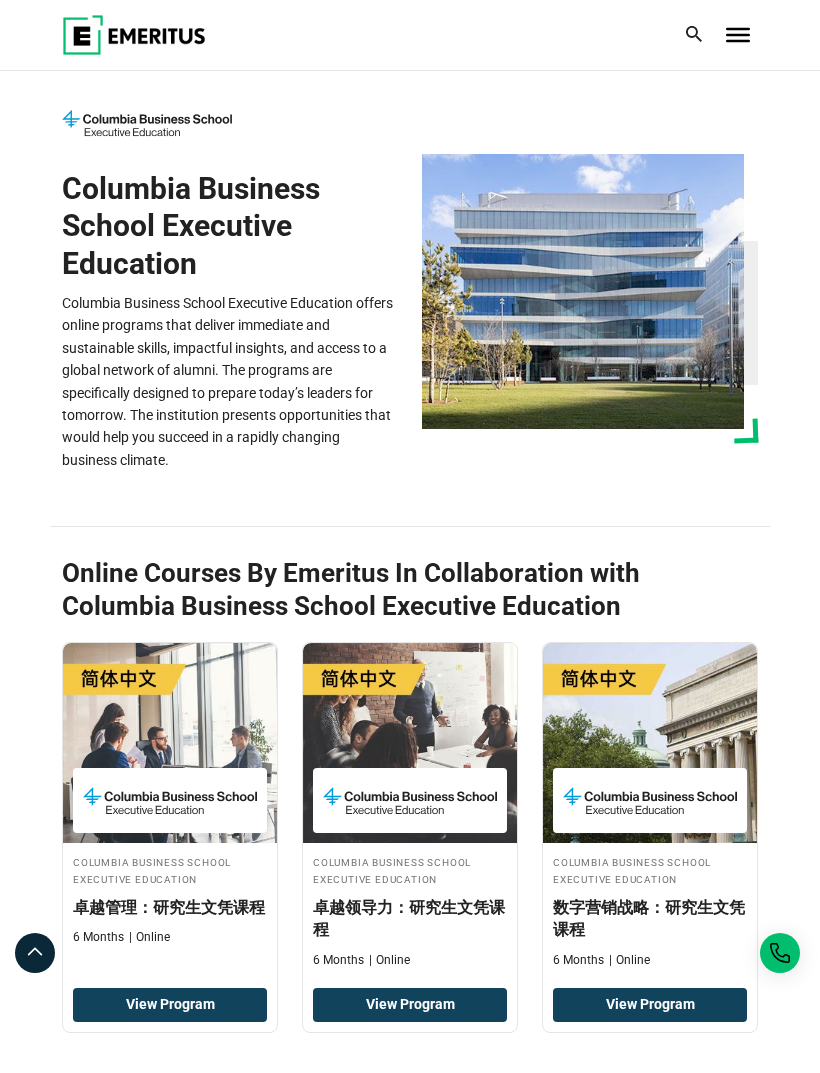 scroll, scrollTop: 0, scrollLeft: 0, axis: both 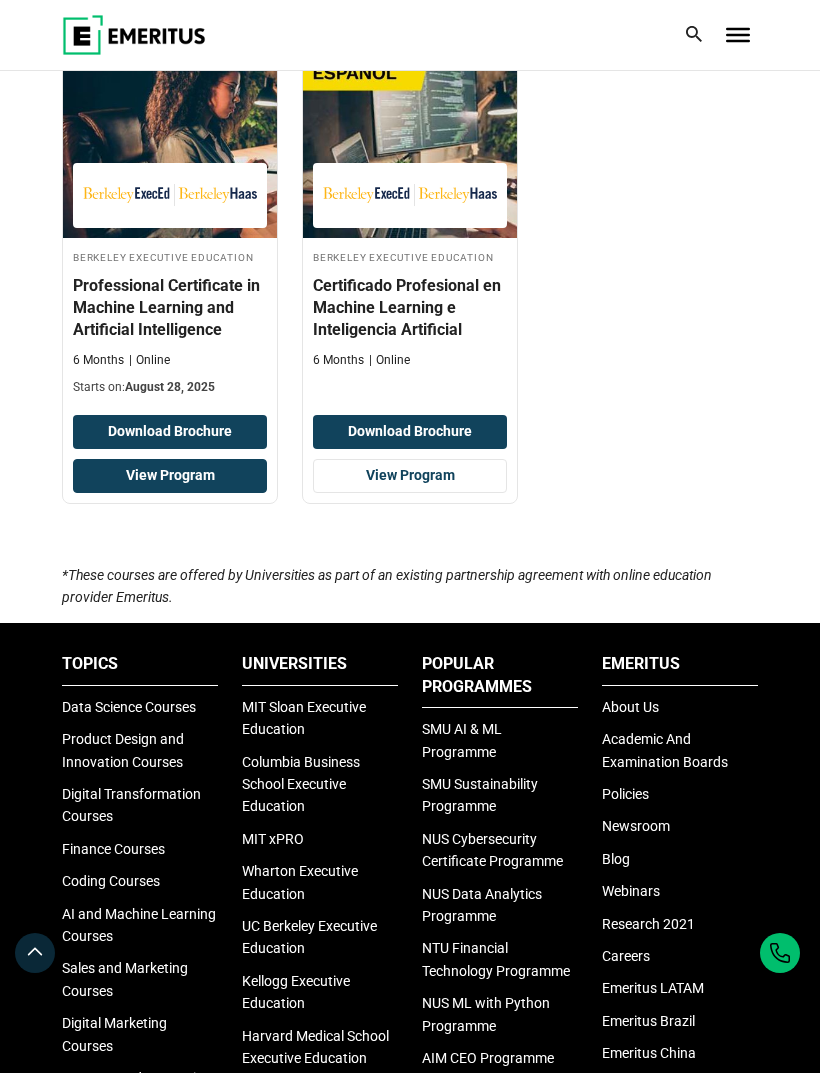 click on "View Program" at bounding box center [170, 476] 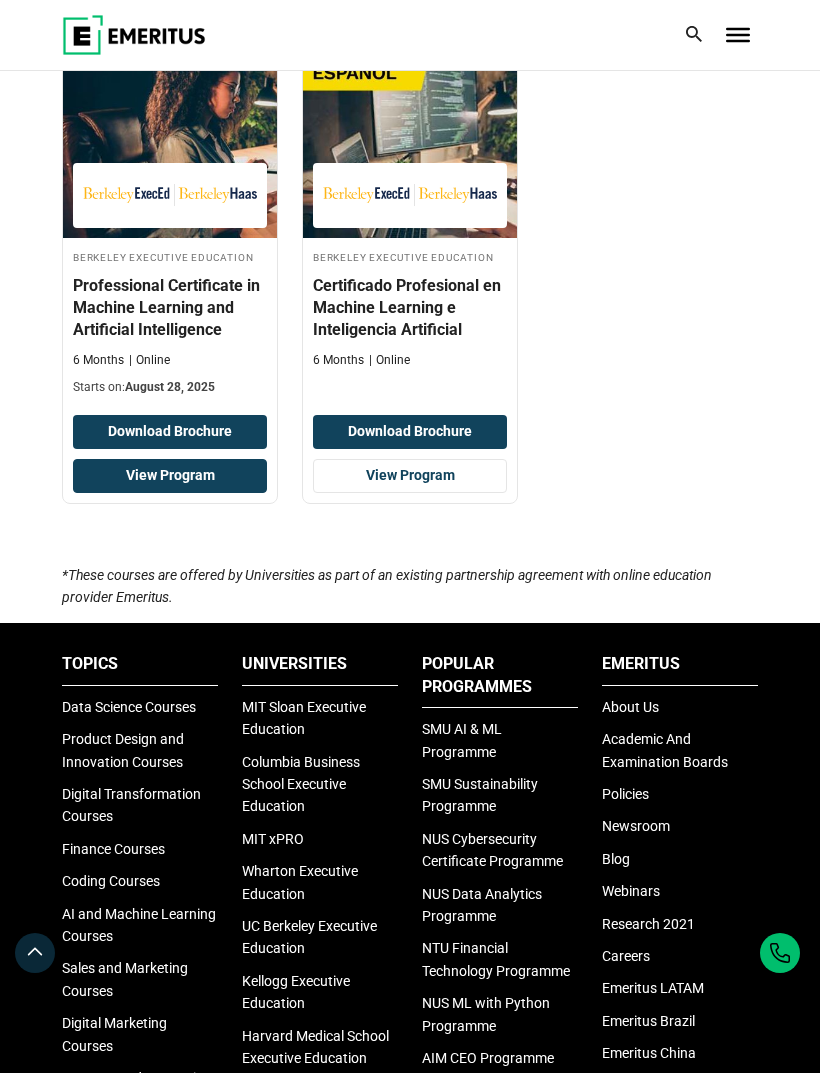 scroll, scrollTop: 1976, scrollLeft: 0, axis: vertical 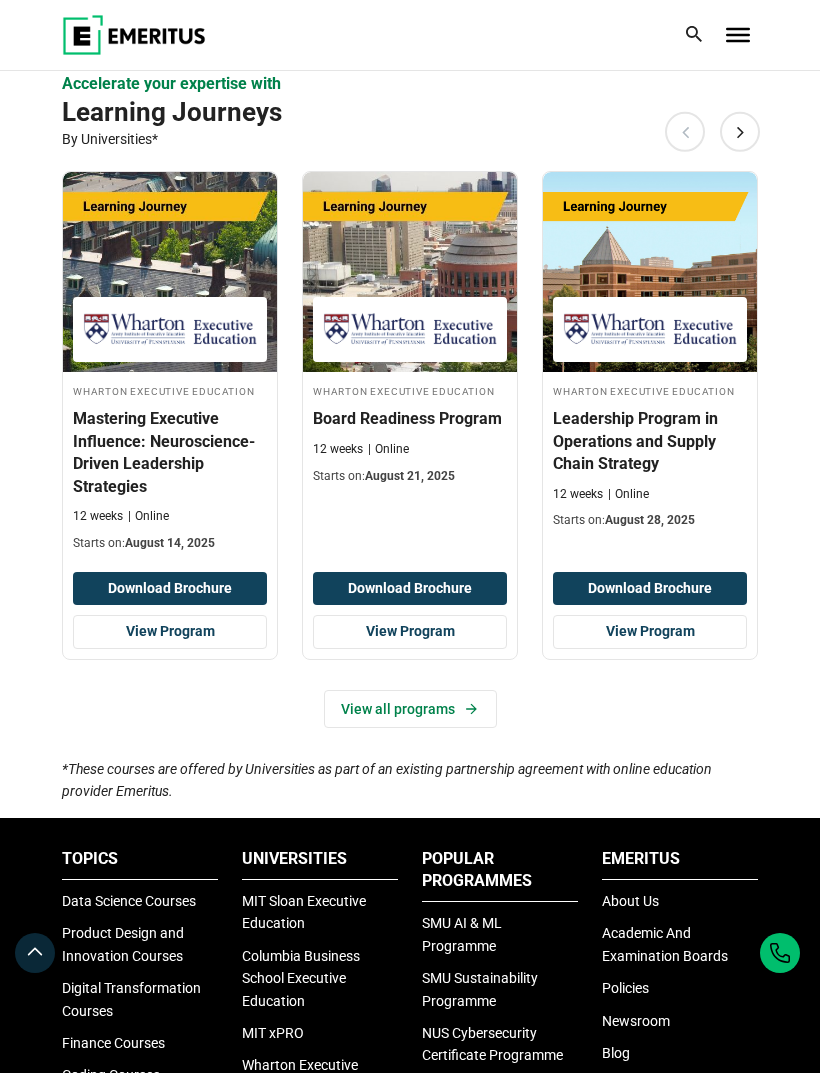 click on "View all programs" at bounding box center [410, 709] 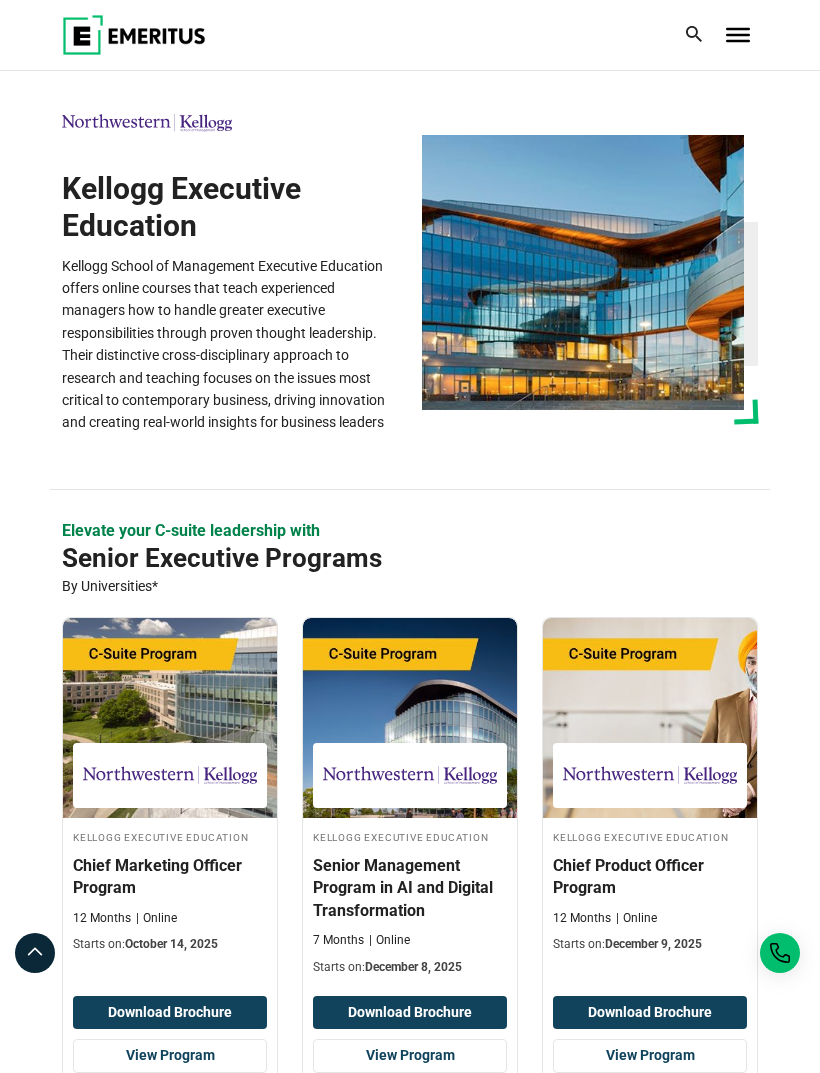 scroll, scrollTop: 0, scrollLeft: 0, axis: both 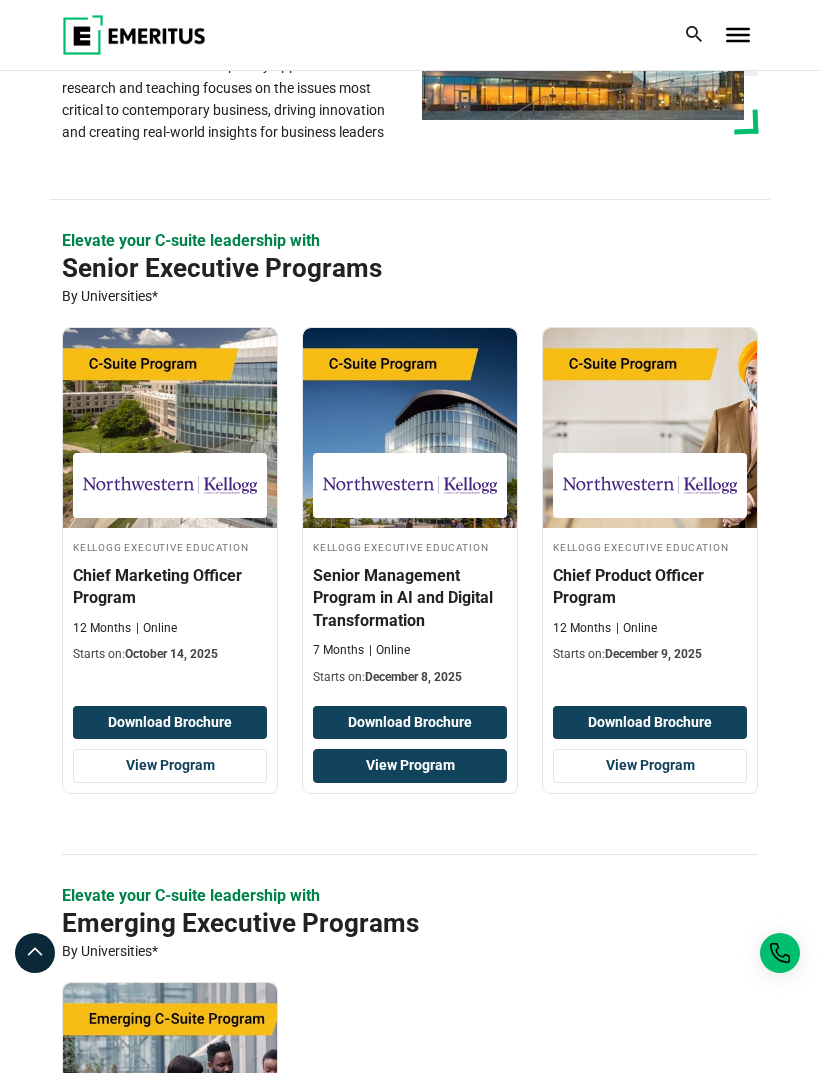 click on "View Program" at bounding box center (410, 766) 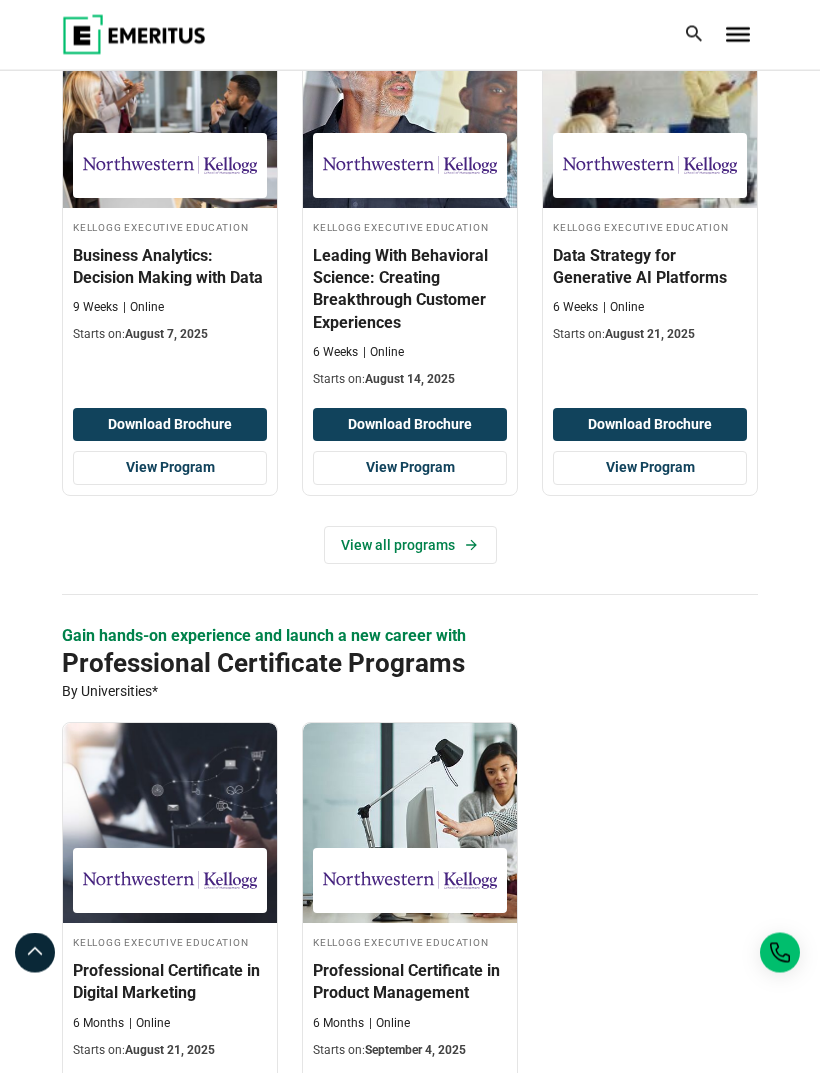 scroll, scrollTop: 2014, scrollLeft: 0, axis: vertical 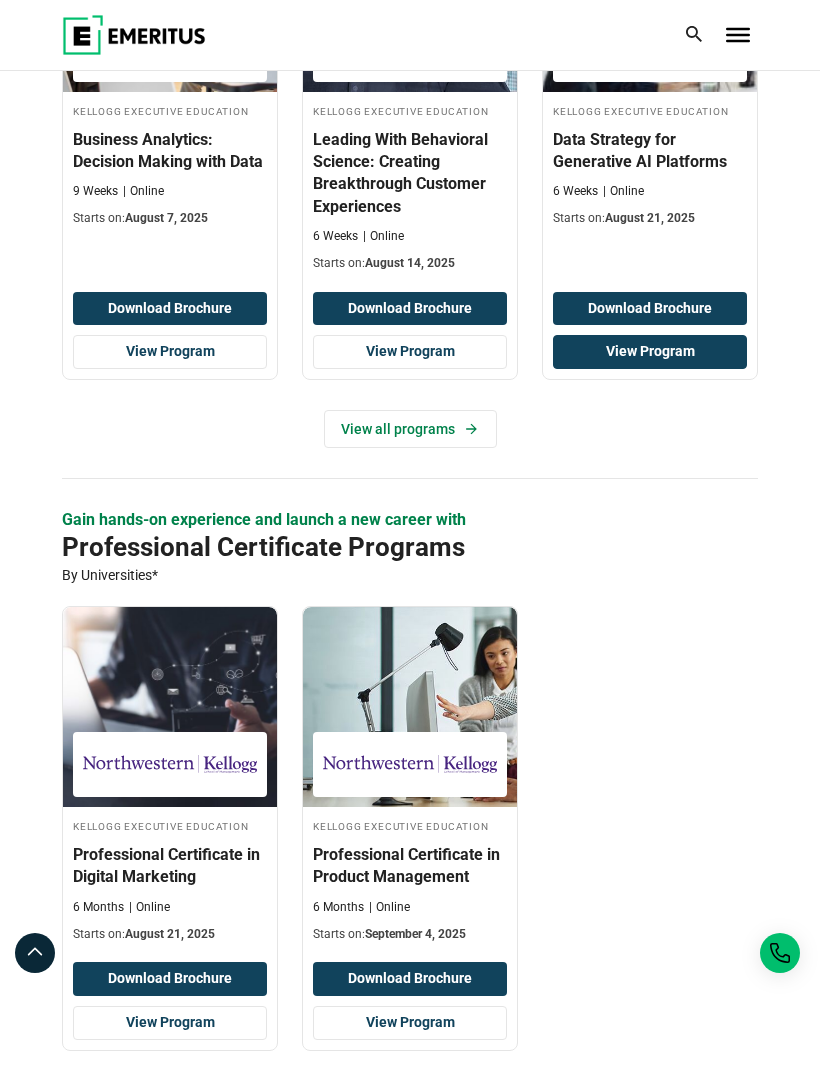 click on "View Program" at bounding box center [650, 352] 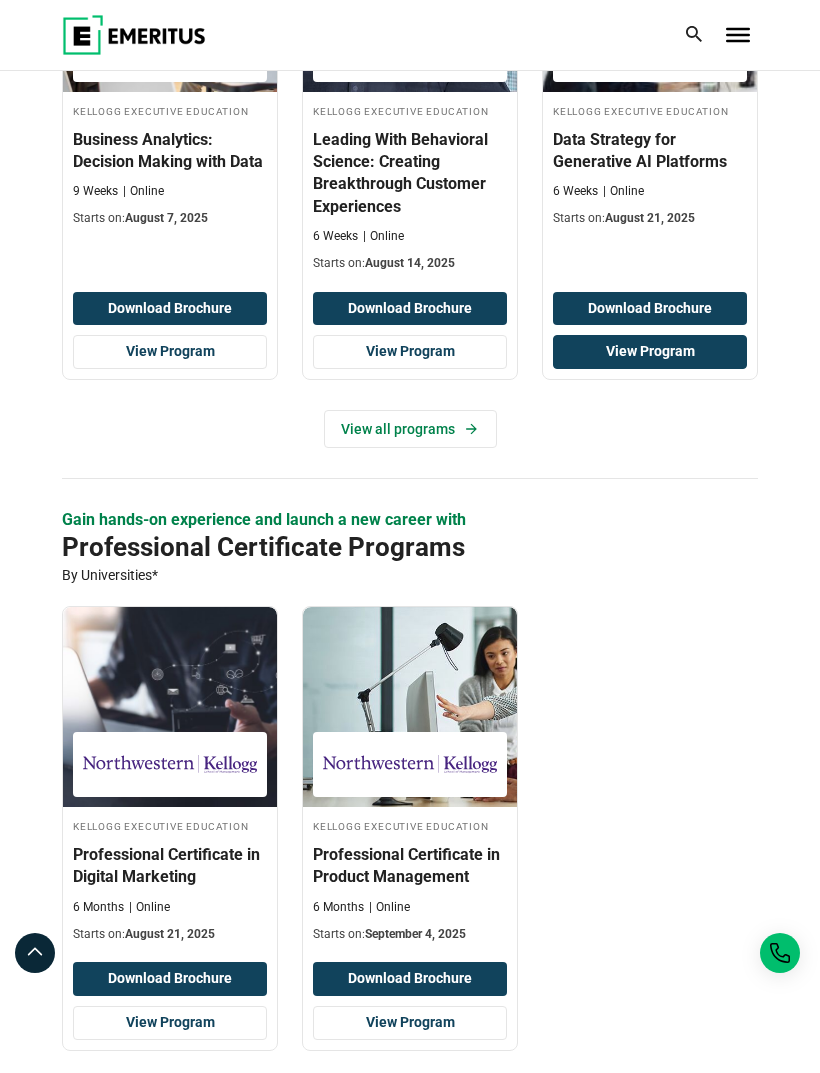 scroll, scrollTop: 2046, scrollLeft: 0, axis: vertical 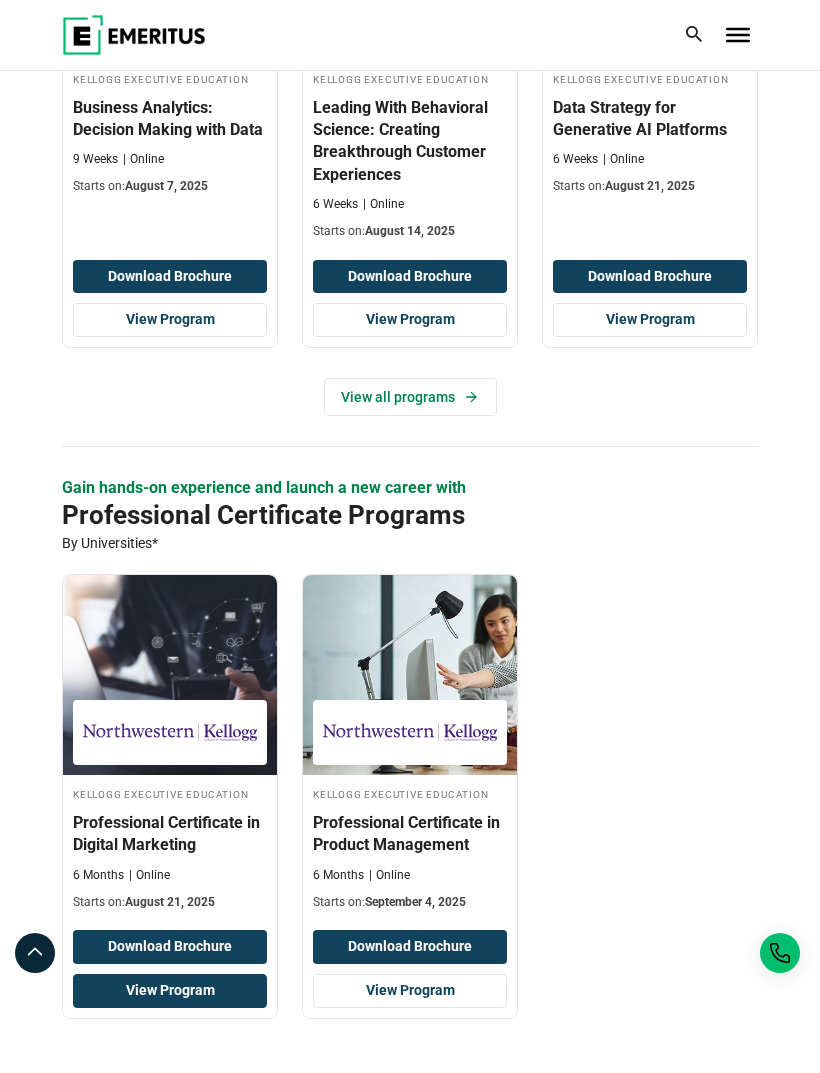 click on "View Program" at bounding box center [170, 991] 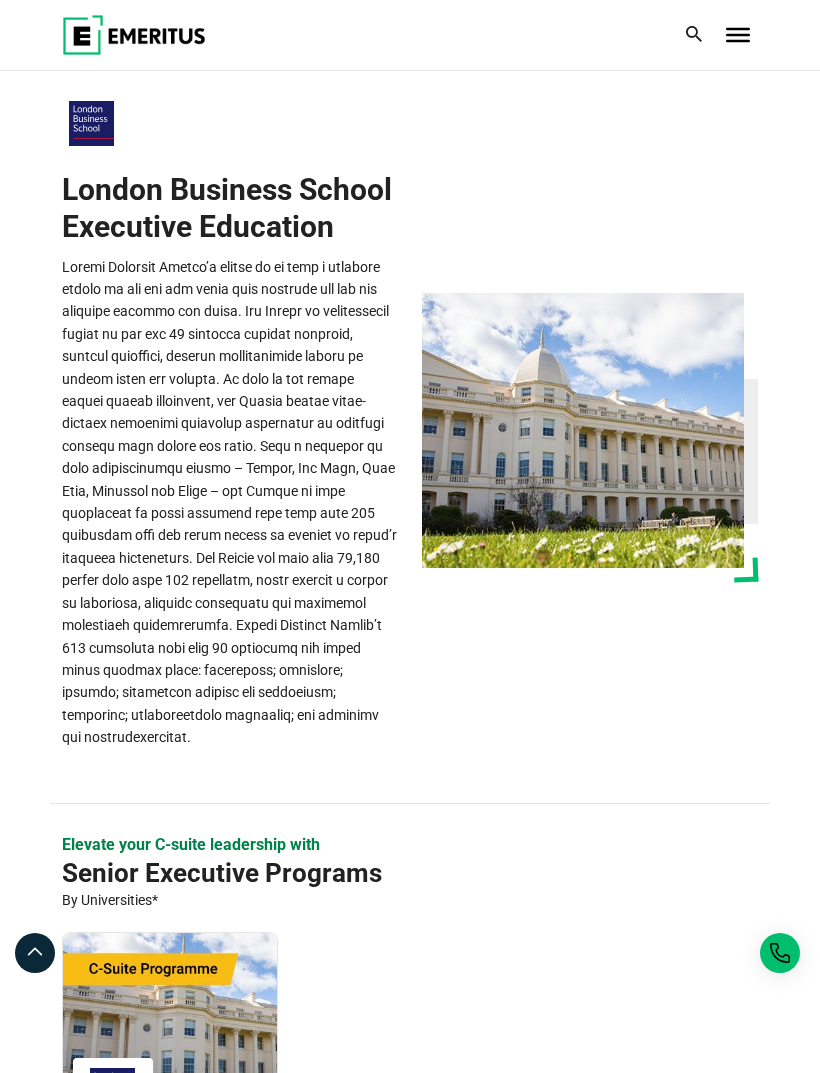 scroll, scrollTop: 0, scrollLeft: 0, axis: both 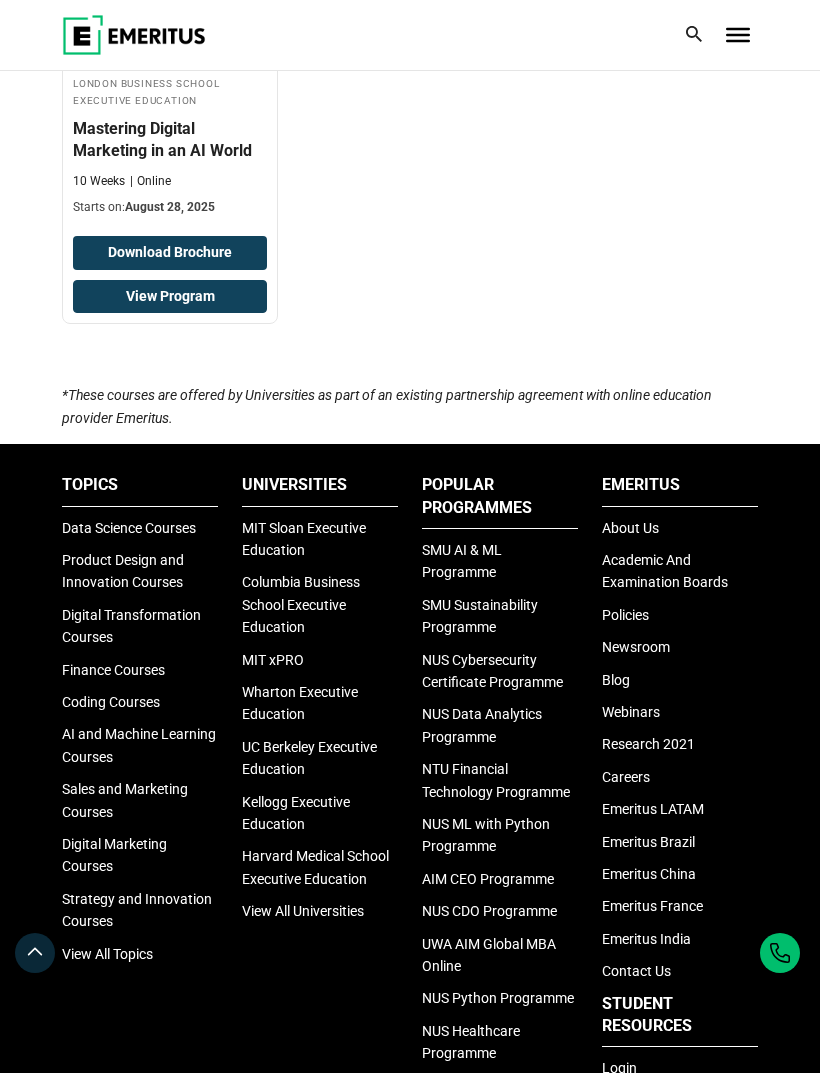 click on "View Program" at bounding box center (170, 297) 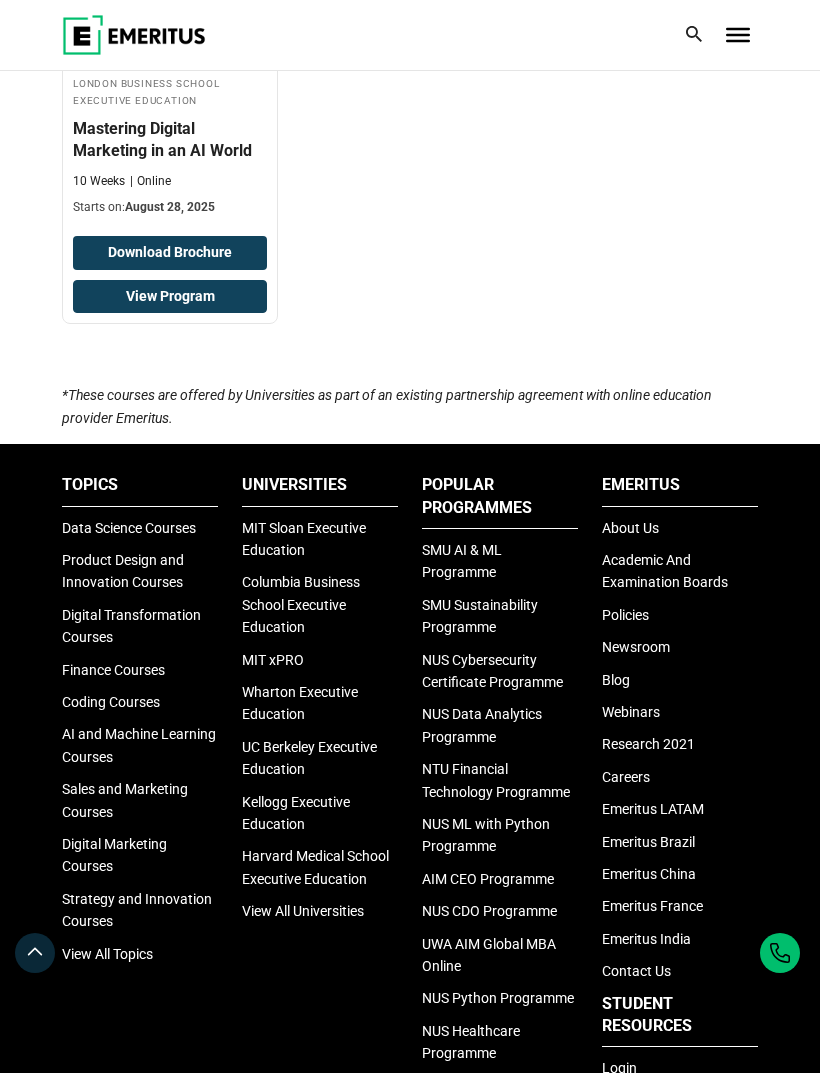 scroll, scrollTop: 1750, scrollLeft: 0, axis: vertical 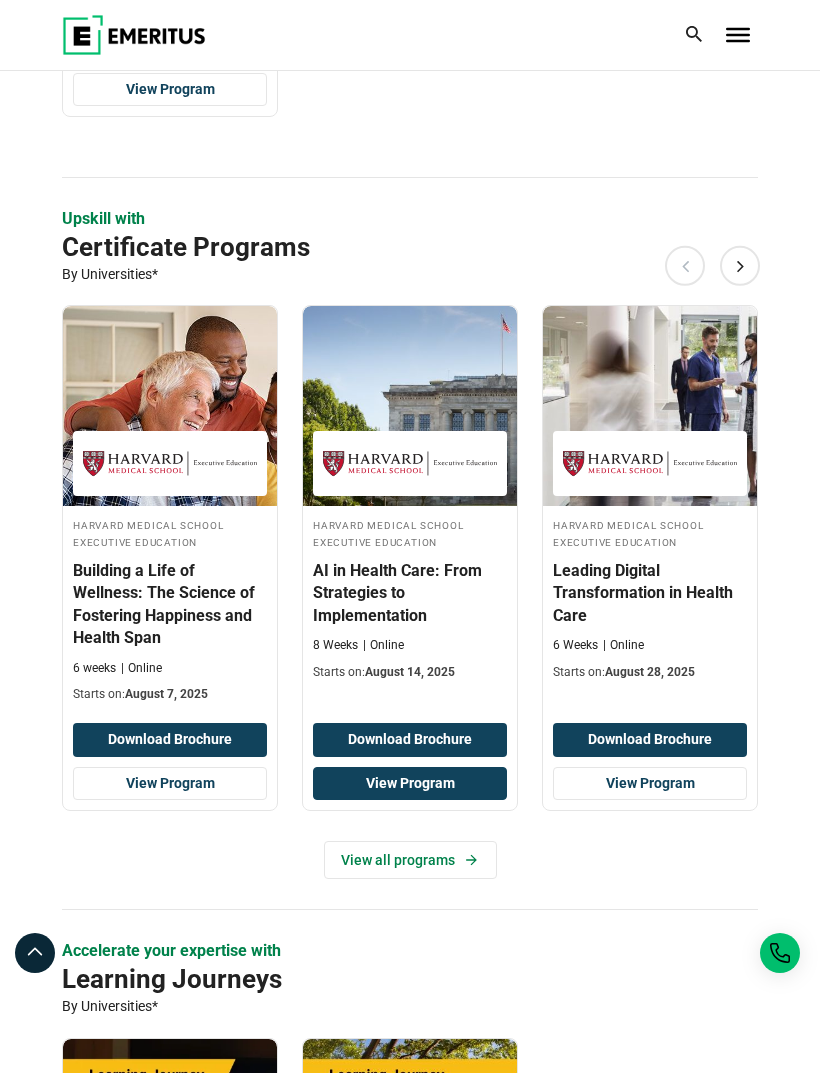 click on "View Program" at bounding box center [410, 784] 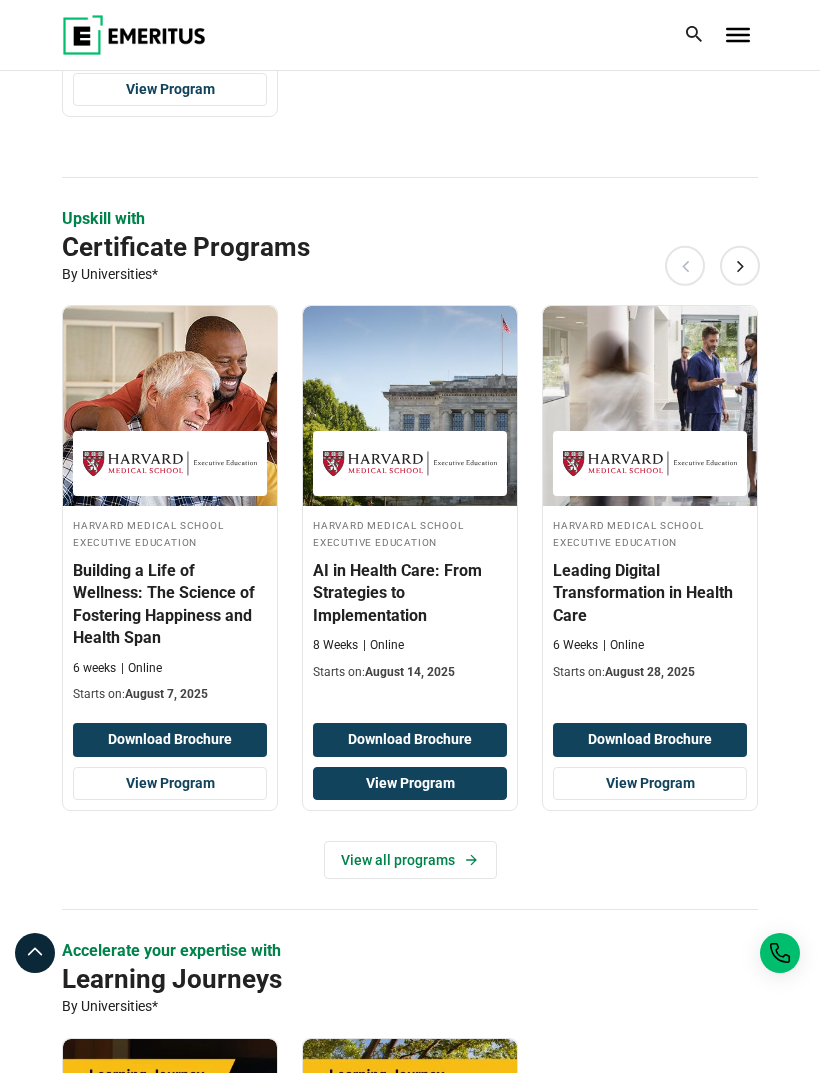 scroll, scrollTop: 1105, scrollLeft: 0, axis: vertical 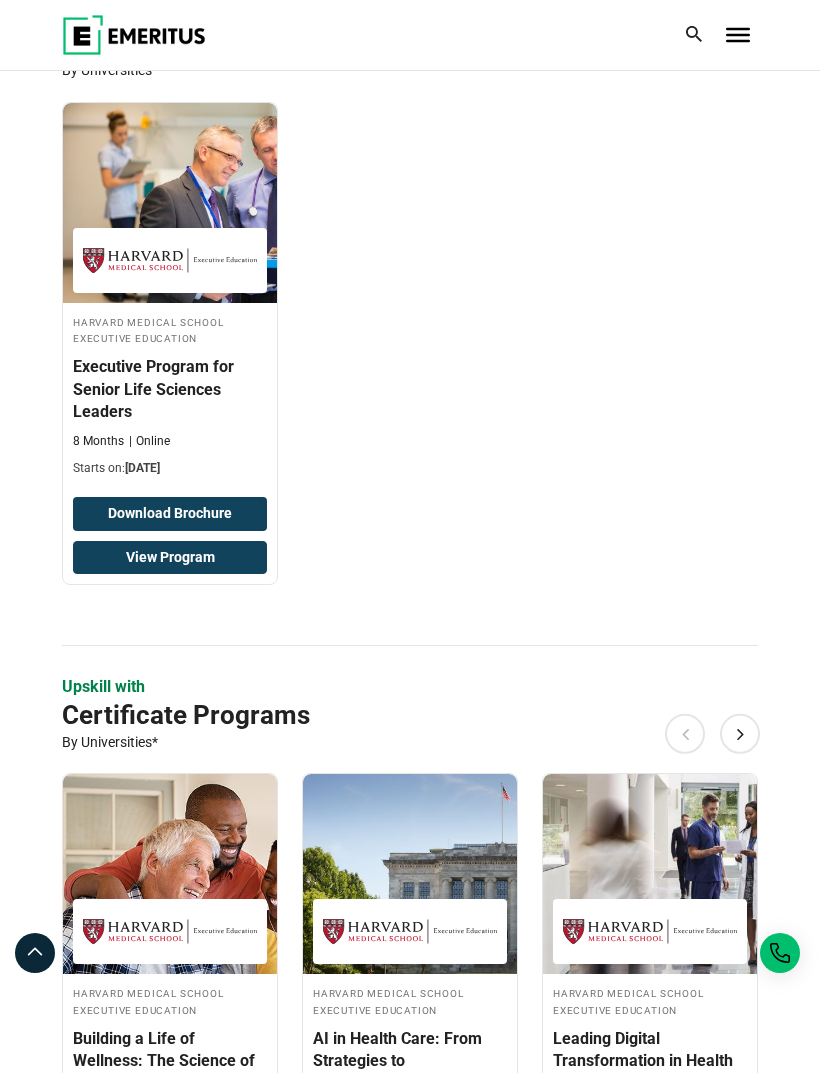 click on "View Program" at bounding box center (170, 558) 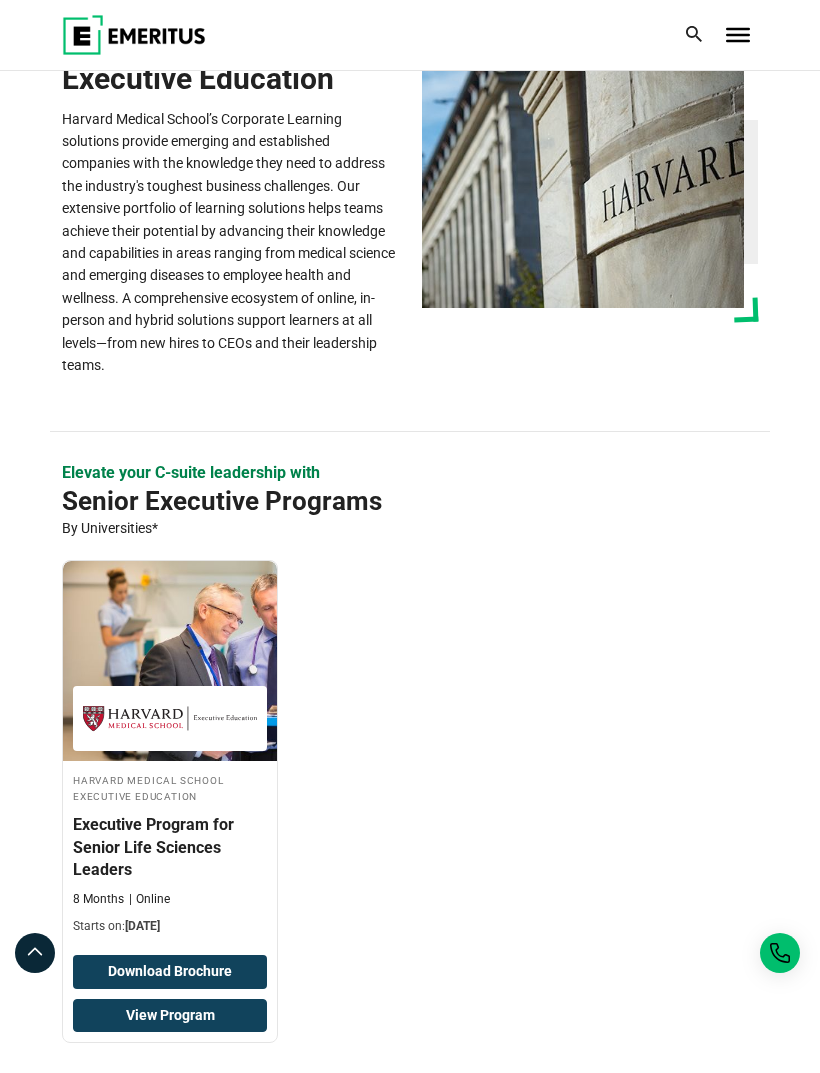 scroll, scrollTop: 0, scrollLeft: 0, axis: both 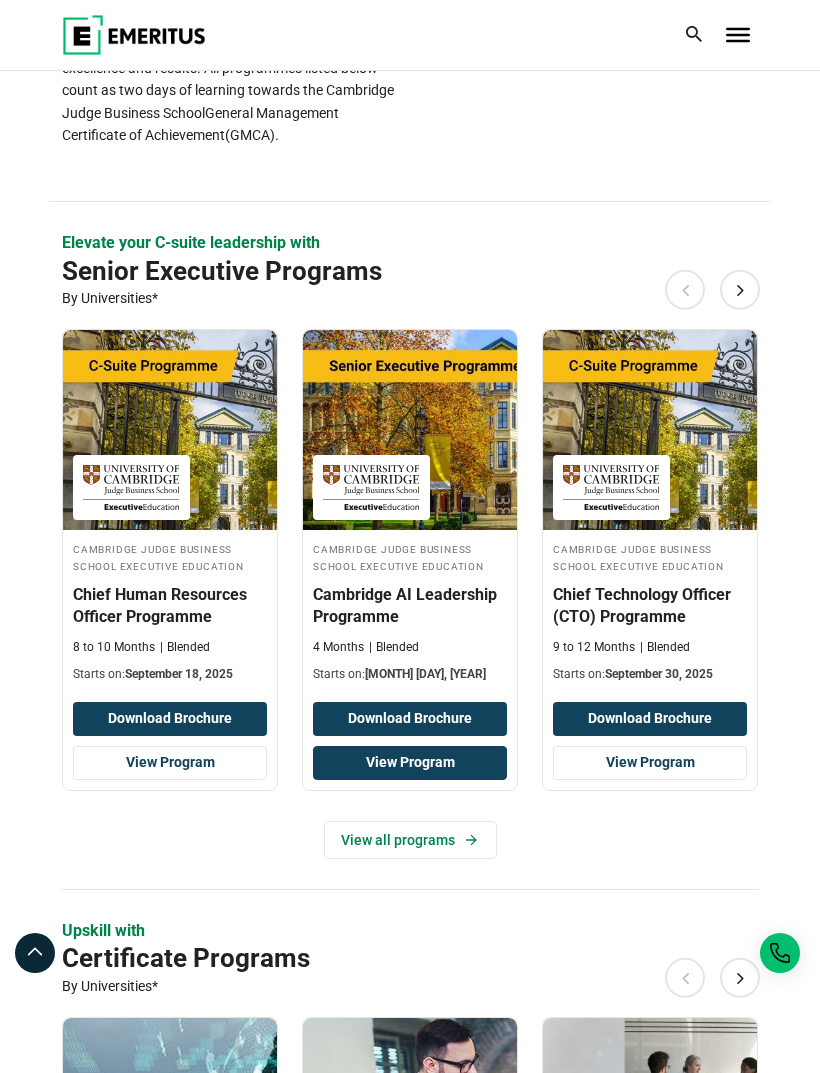 click on "View Program" at bounding box center [410, 763] 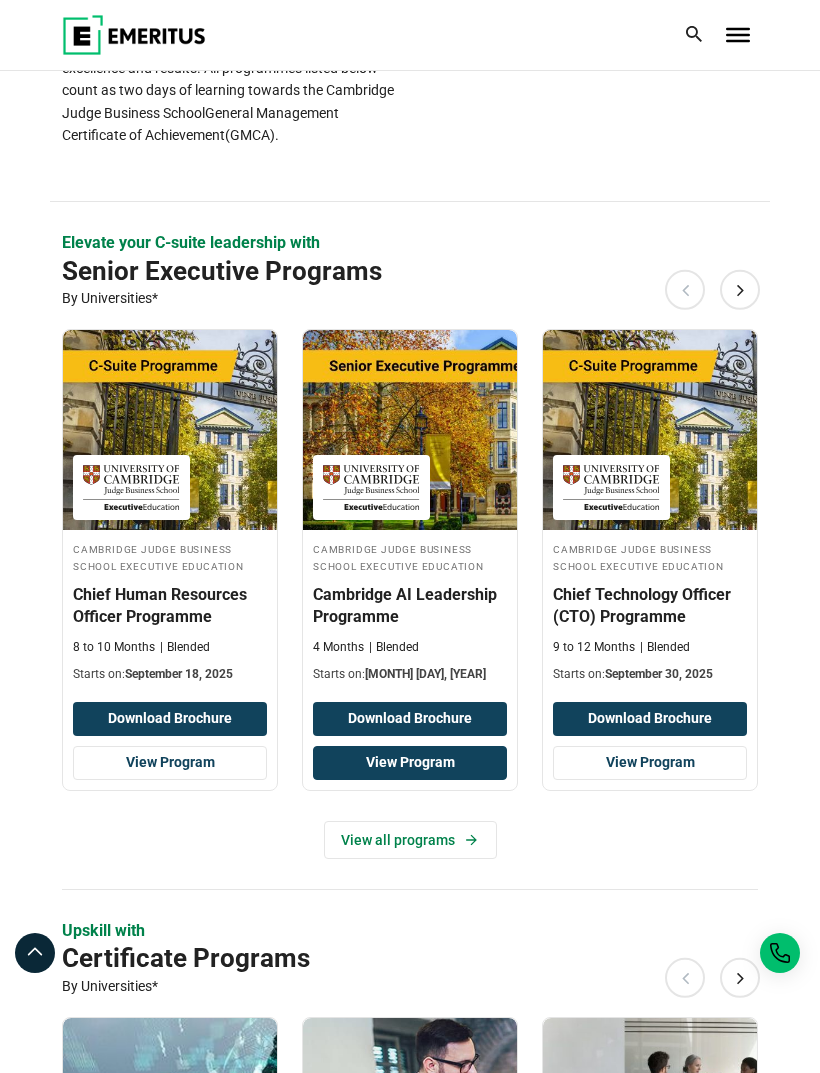 scroll, scrollTop: 470, scrollLeft: 0, axis: vertical 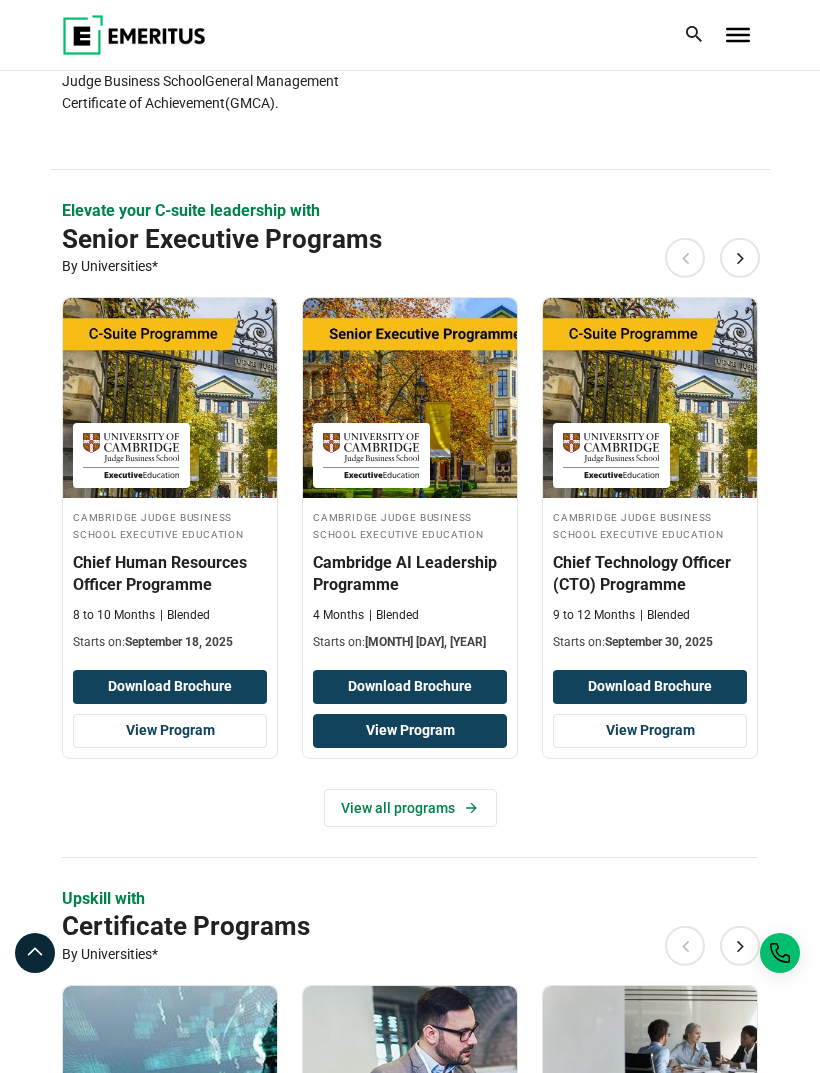 click on "View all programs" at bounding box center (410, 808) 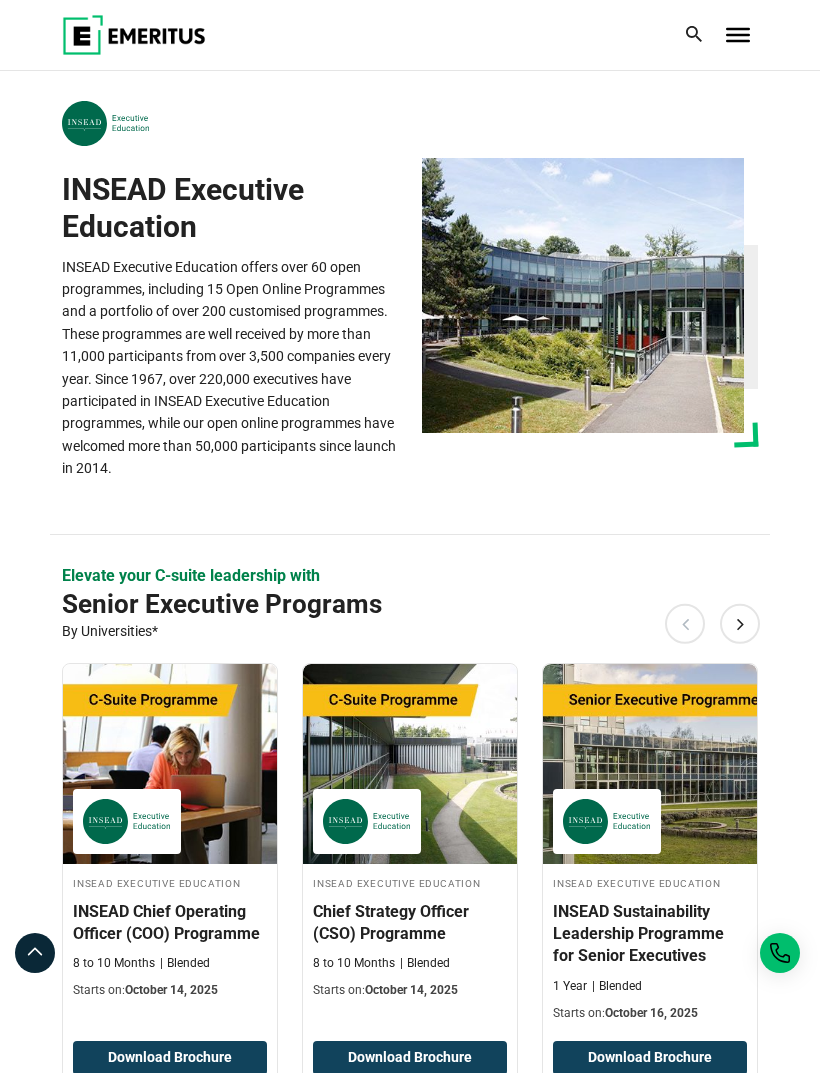 scroll, scrollTop: 0, scrollLeft: 0, axis: both 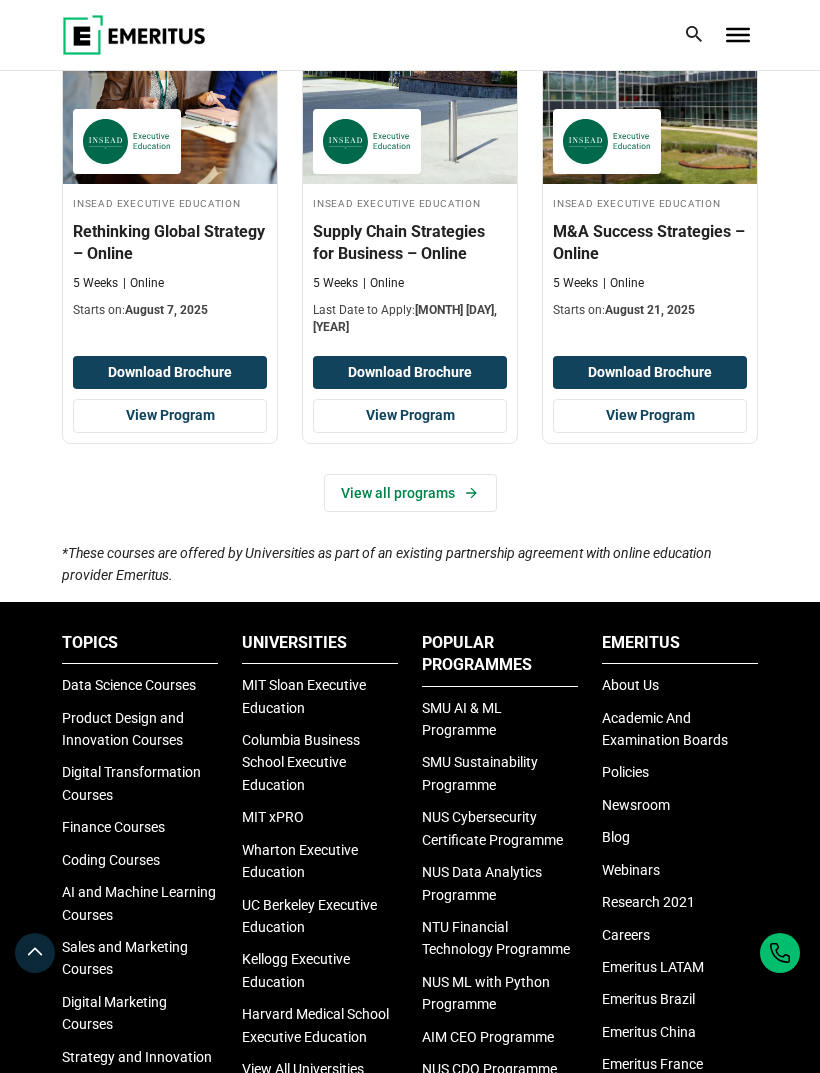 click 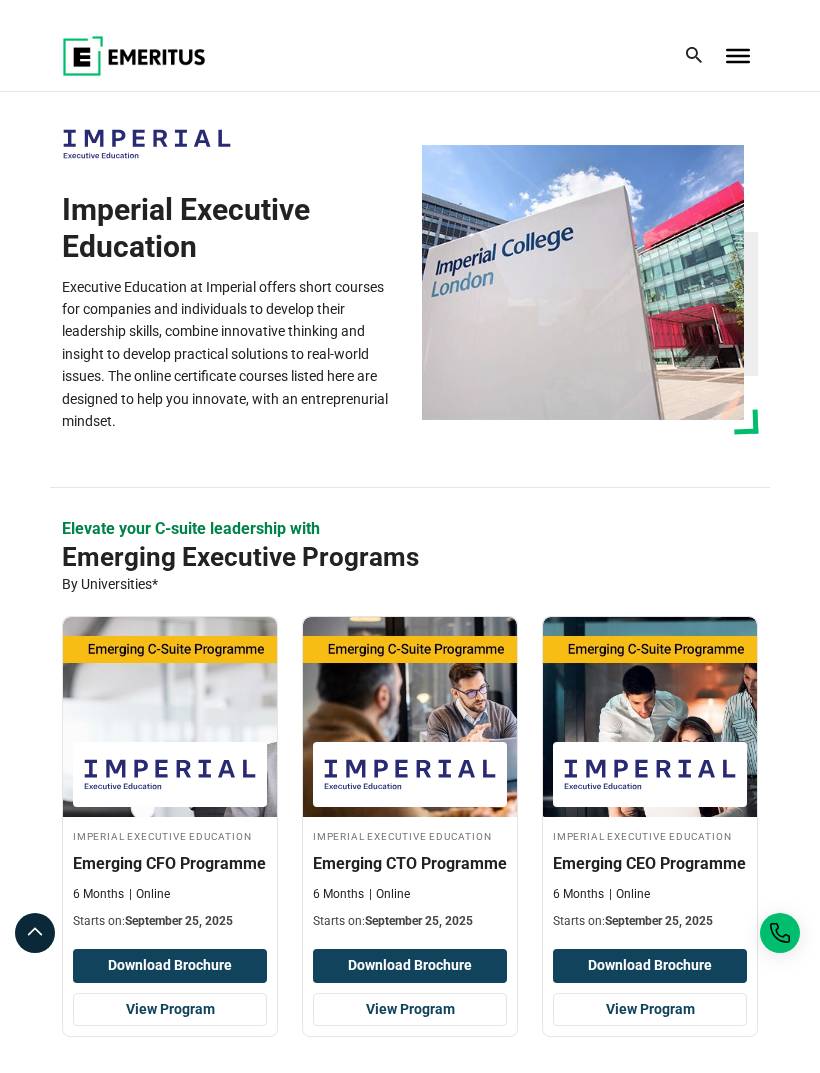 scroll, scrollTop: 0, scrollLeft: 0, axis: both 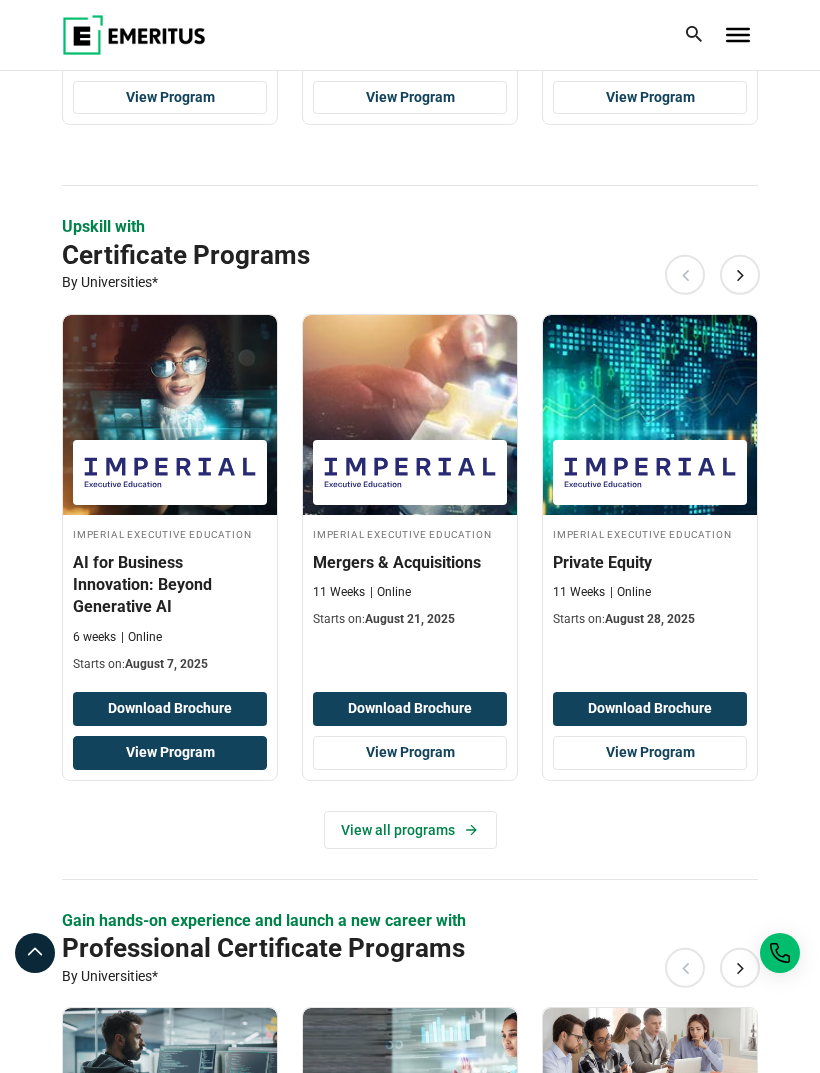 click on "View Program" at bounding box center [170, 753] 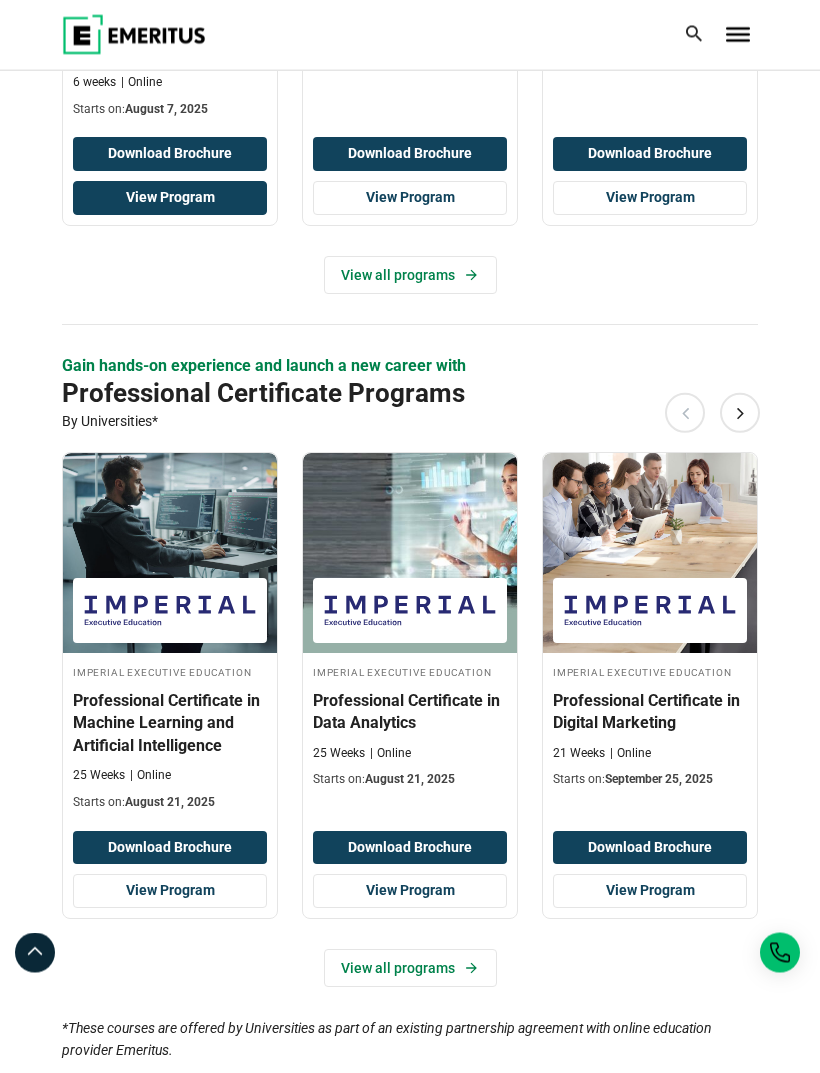 scroll, scrollTop: 1446, scrollLeft: 0, axis: vertical 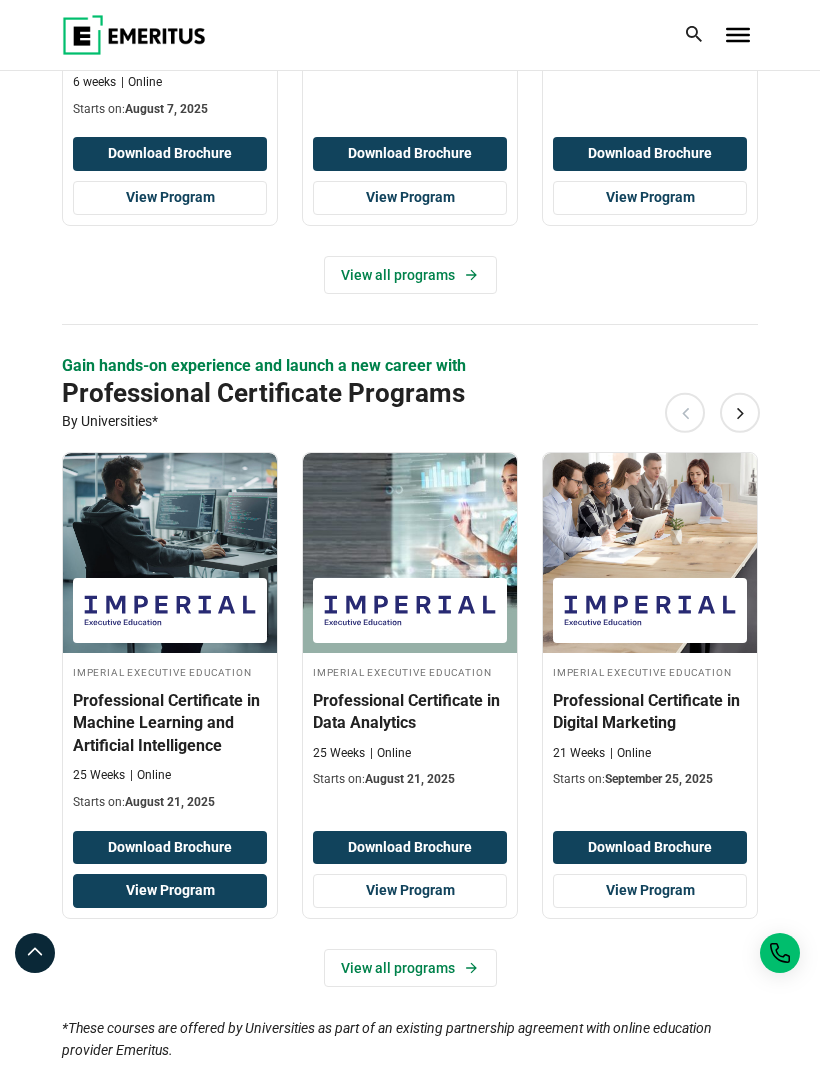 click on "View Program" at bounding box center (170, 891) 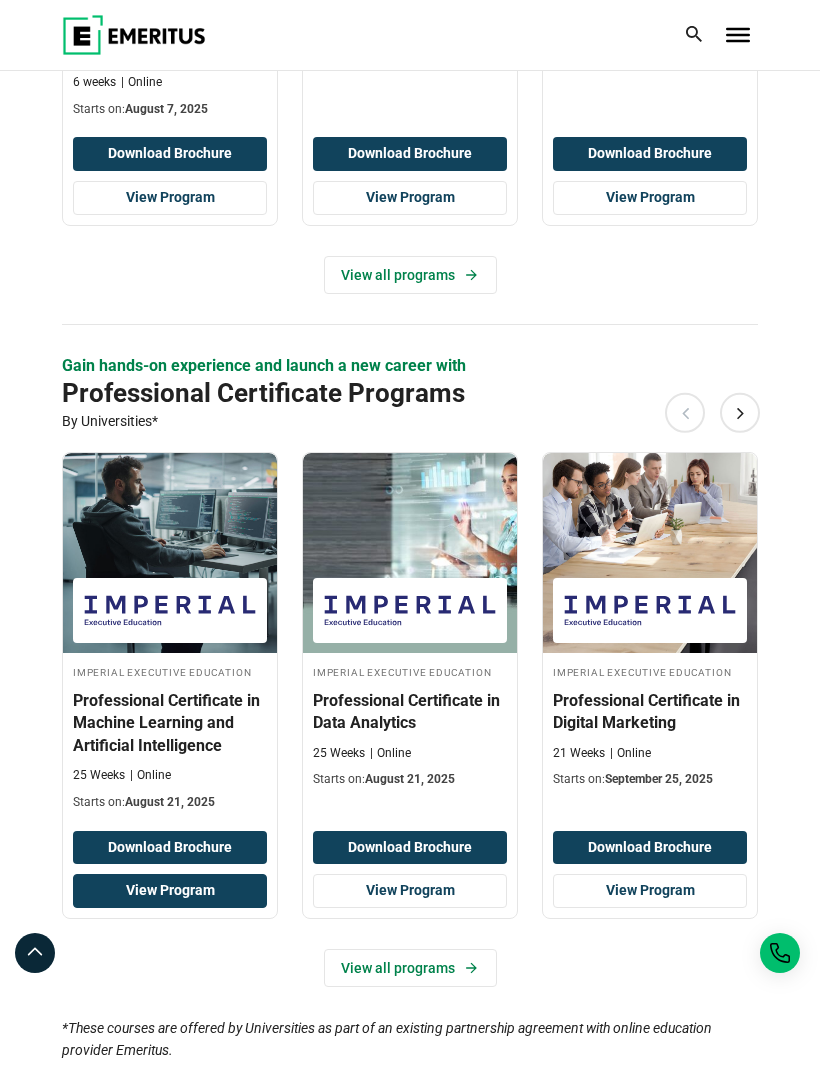 scroll, scrollTop: 1478, scrollLeft: 0, axis: vertical 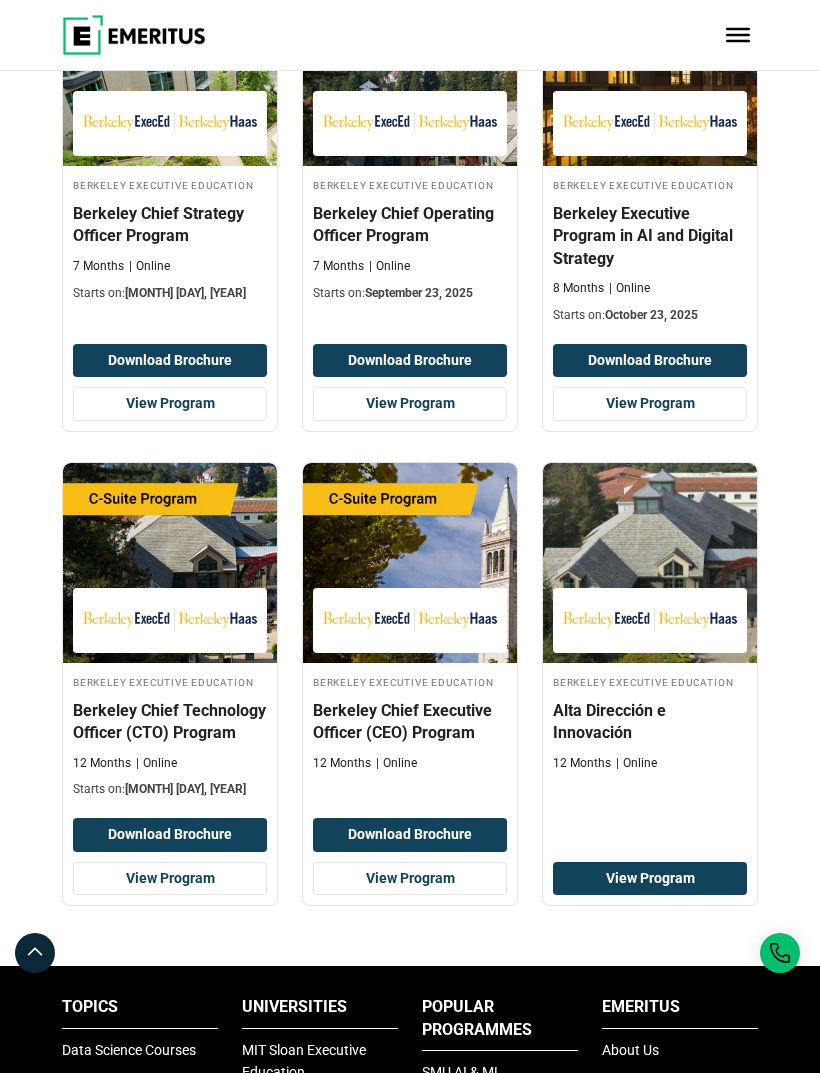 click on "View Program" at bounding box center [170, 404] 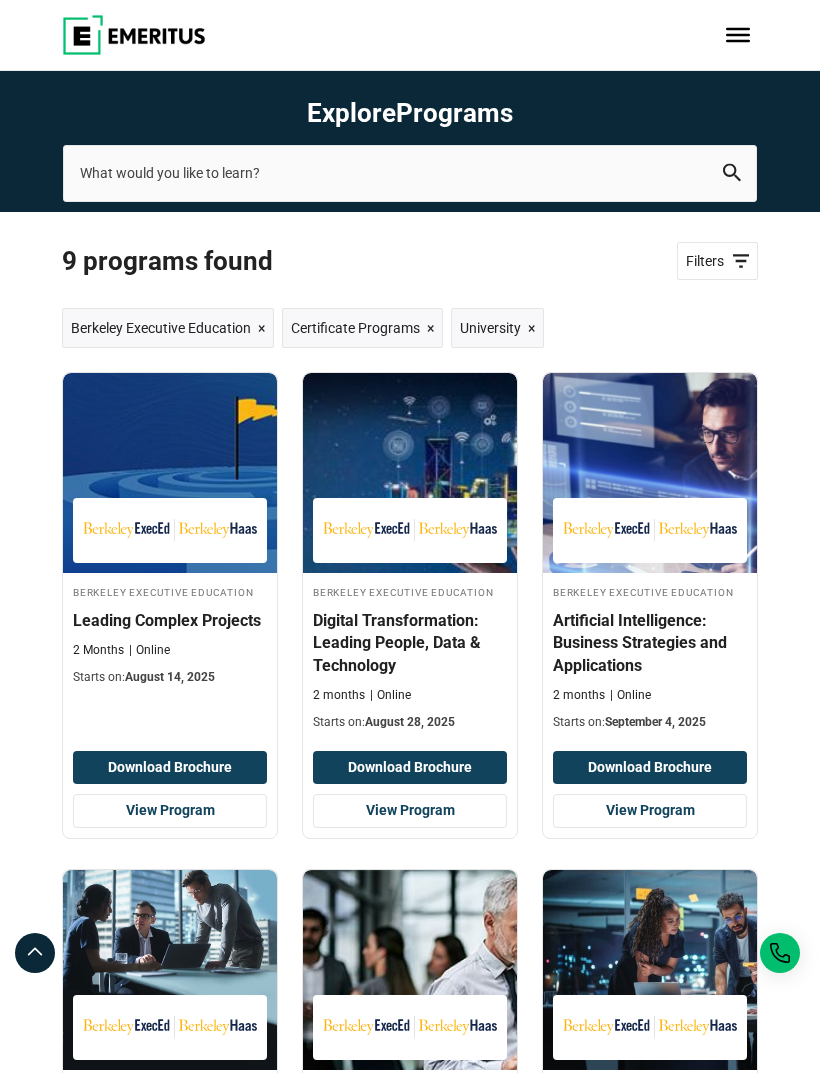scroll, scrollTop: 0, scrollLeft: 0, axis: both 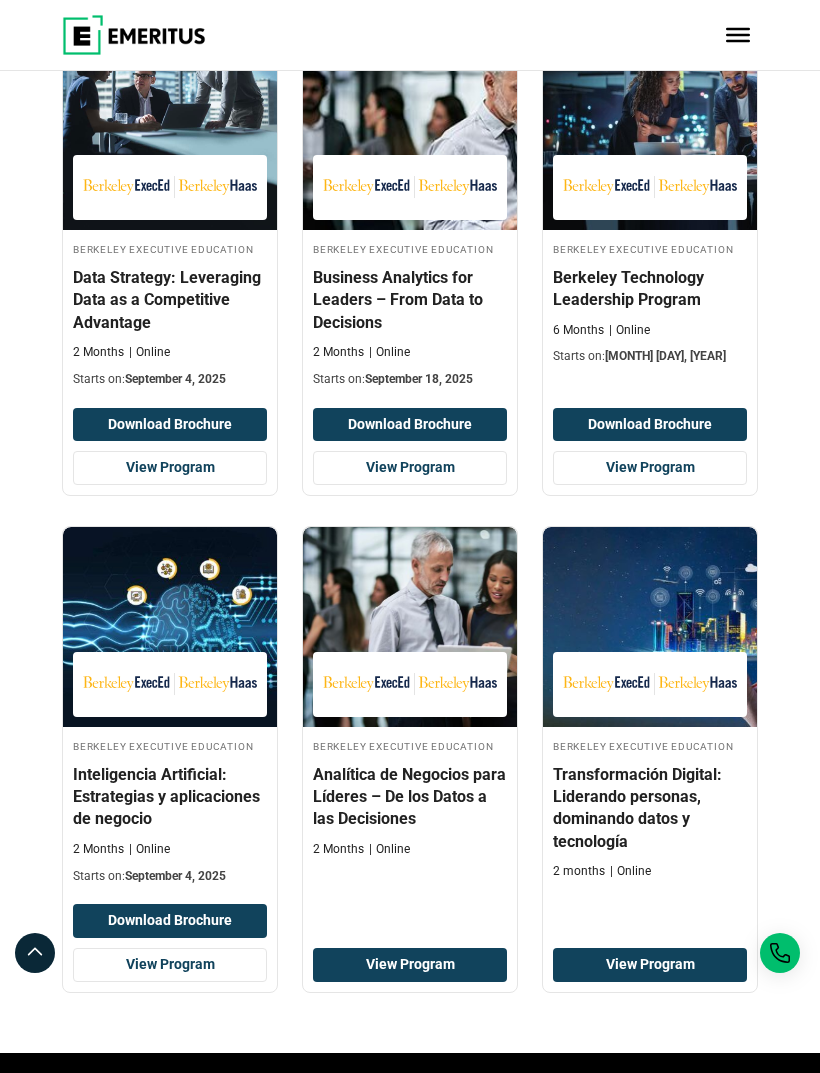 click on "View Program" at bounding box center [650, 468] 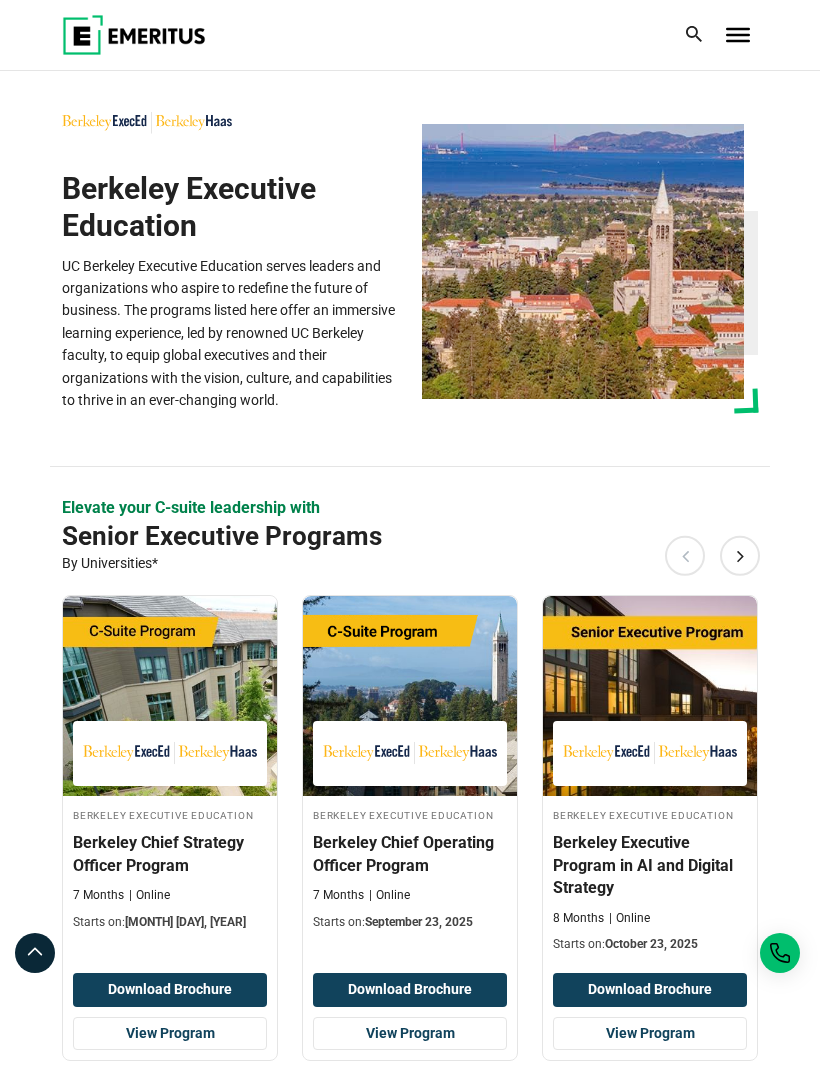 scroll, scrollTop: 0, scrollLeft: 0, axis: both 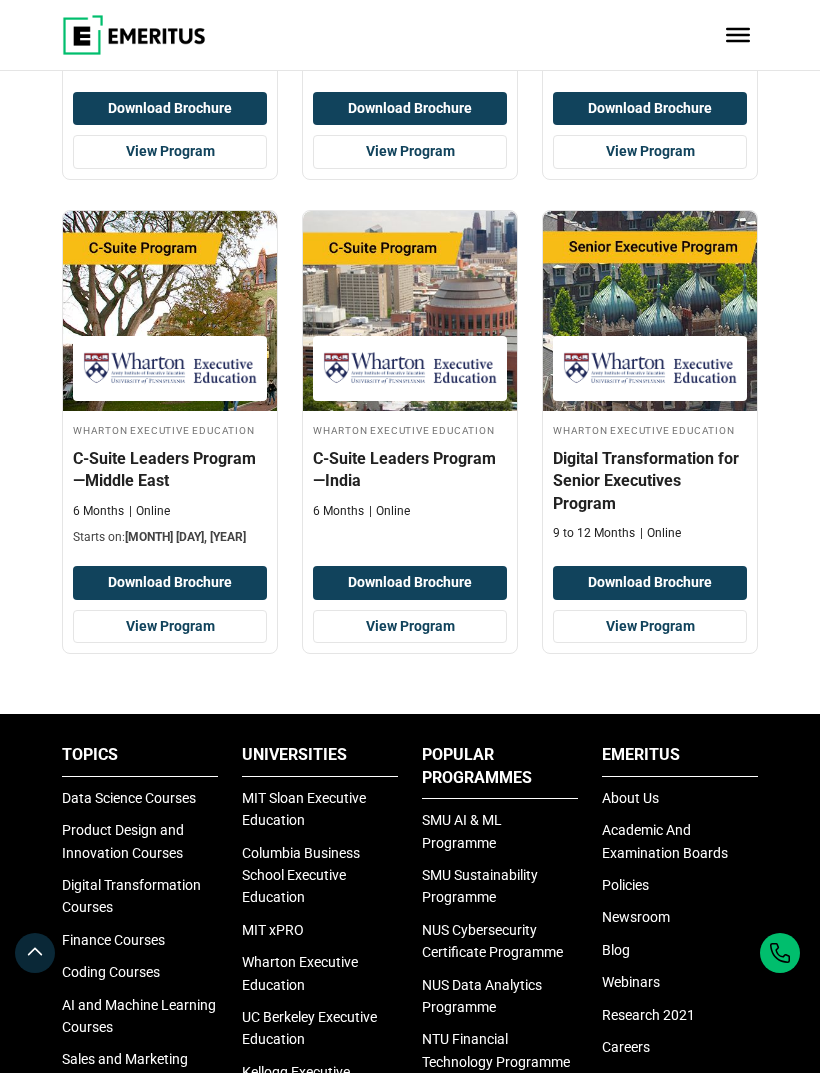 click on "View Program" at bounding box center [650, 627] 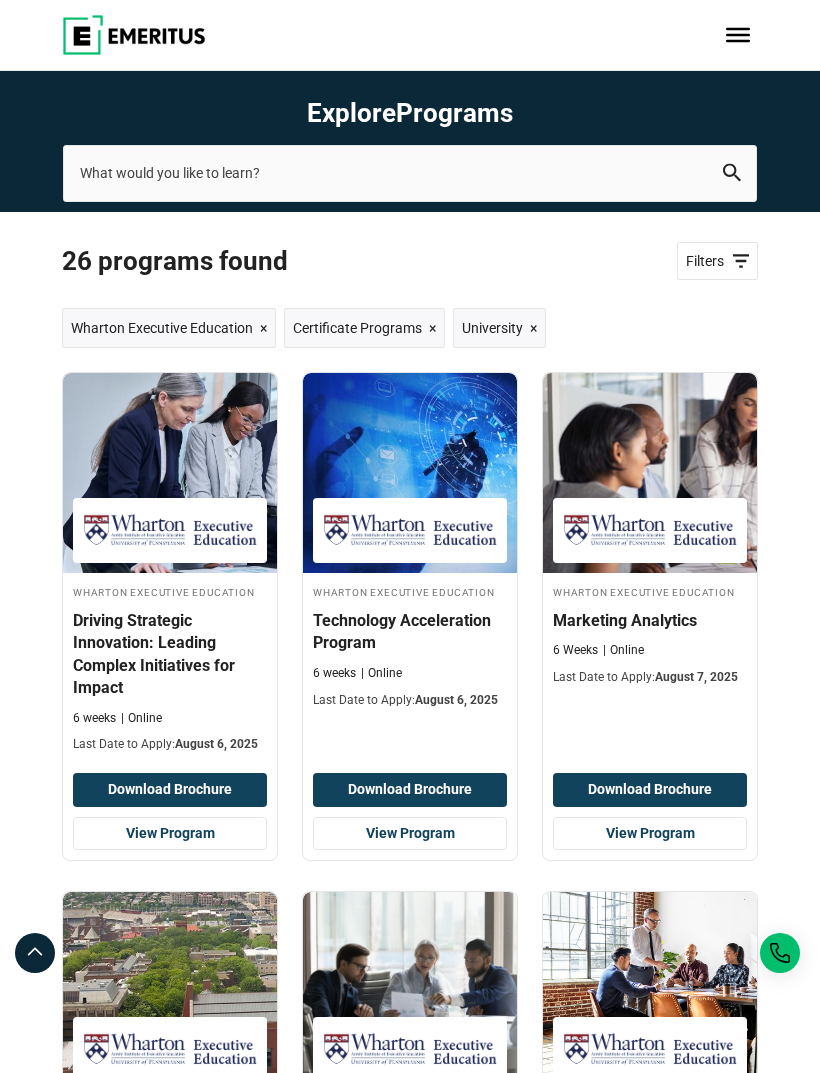 scroll, scrollTop: 0, scrollLeft: 0, axis: both 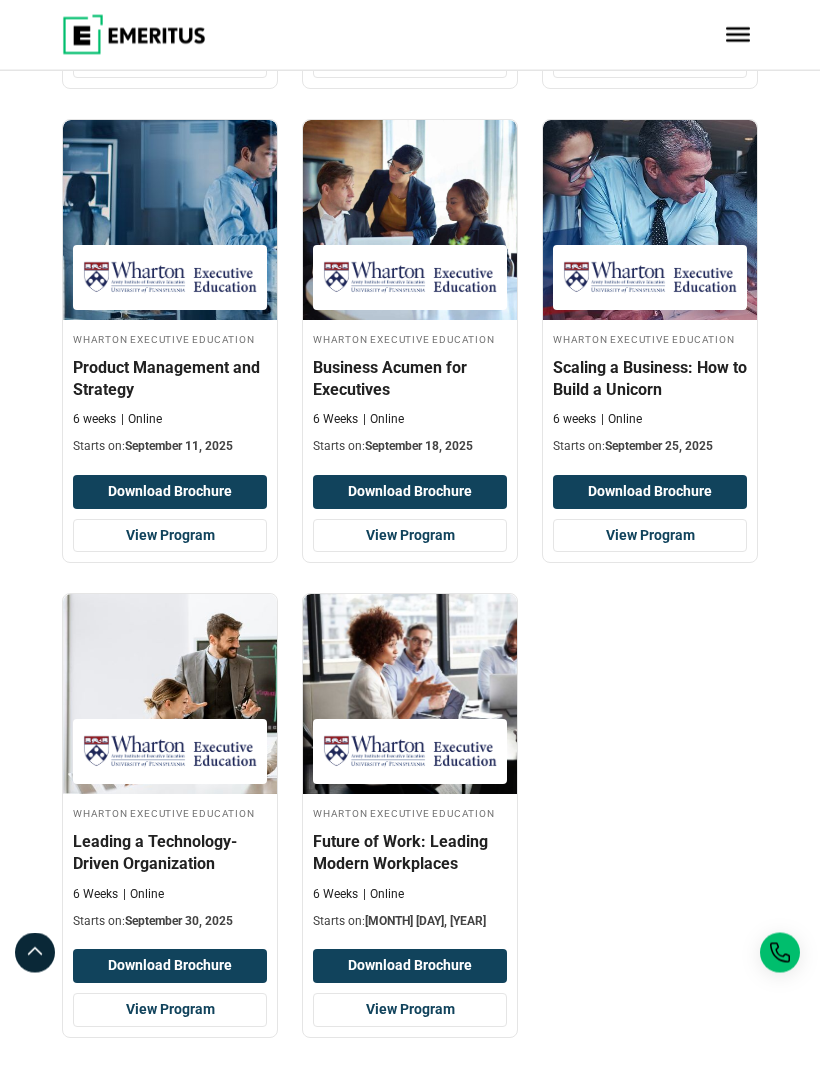 click on "2" at bounding box center (431, 1090) 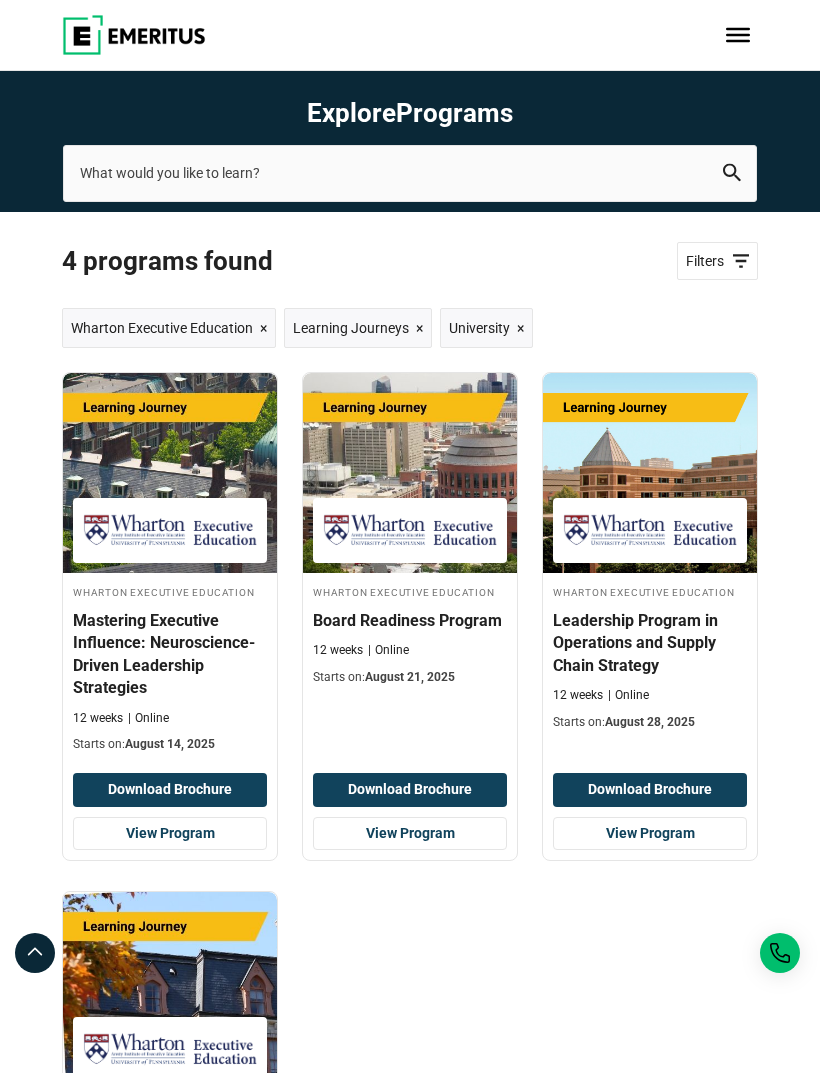 scroll, scrollTop: 0, scrollLeft: 0, axis: both 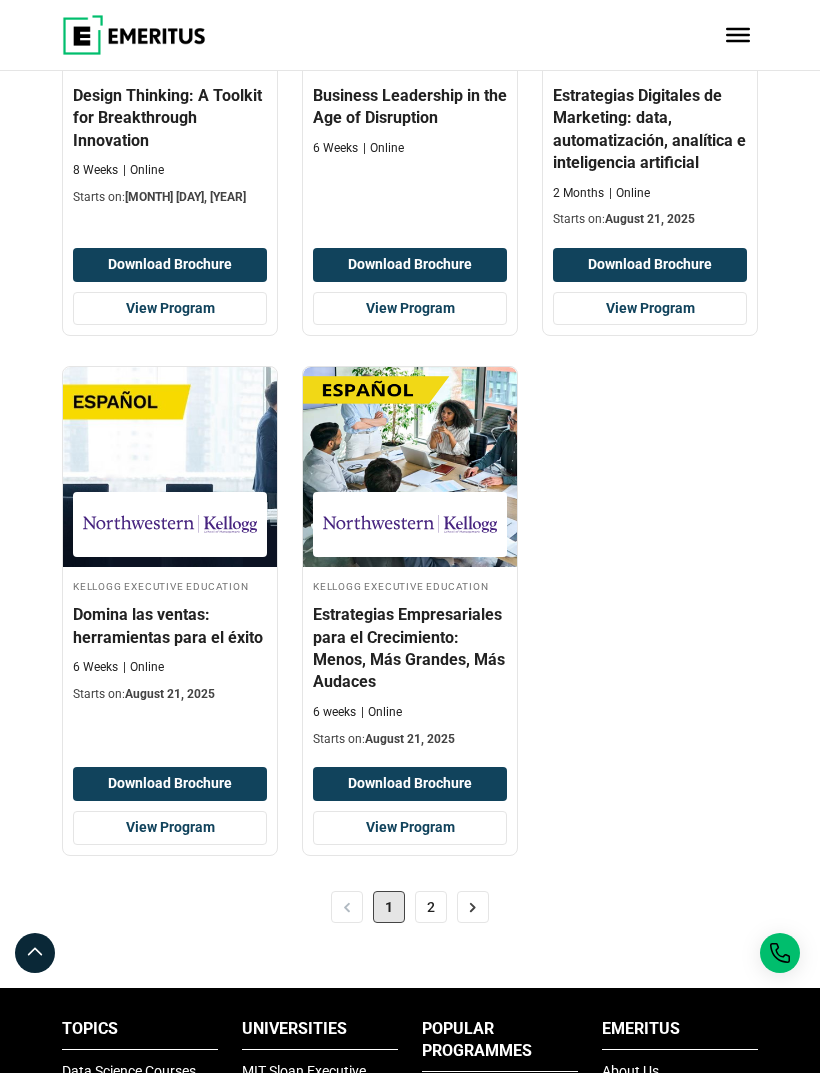 click on "2" at bounding box center [431, 907] 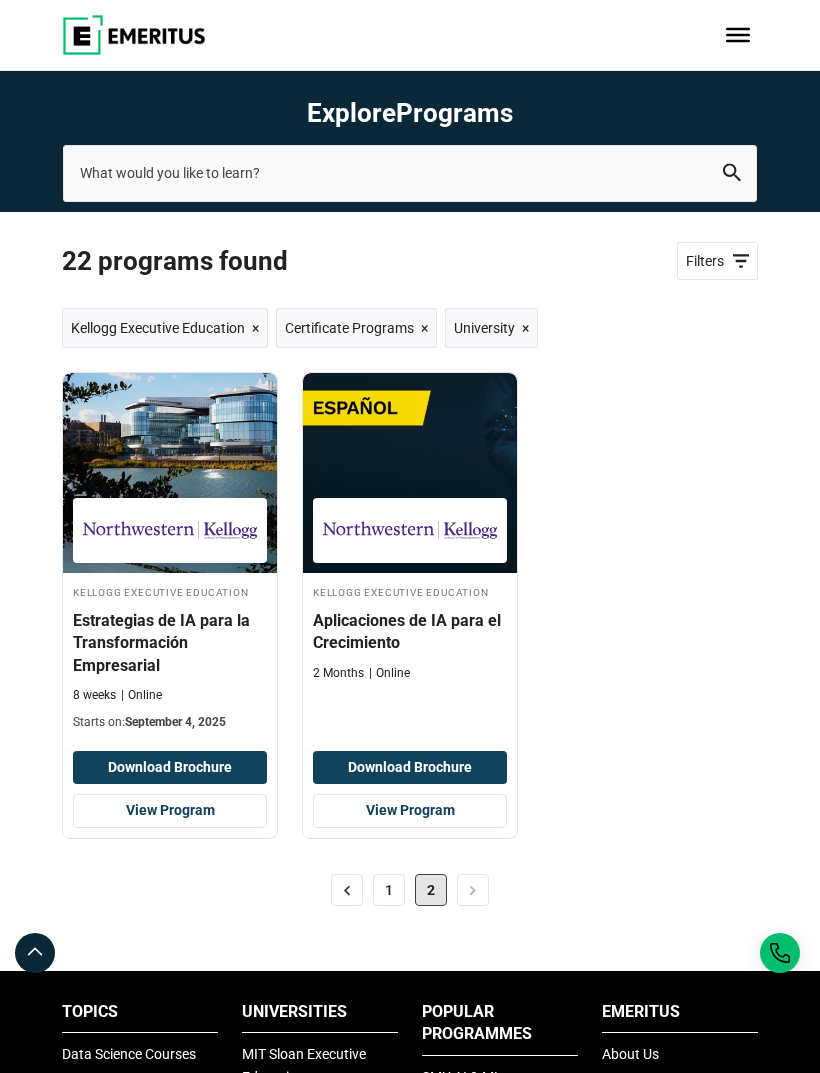 scroll, scrollTop: 0, scrollLeft: 0, axis: both 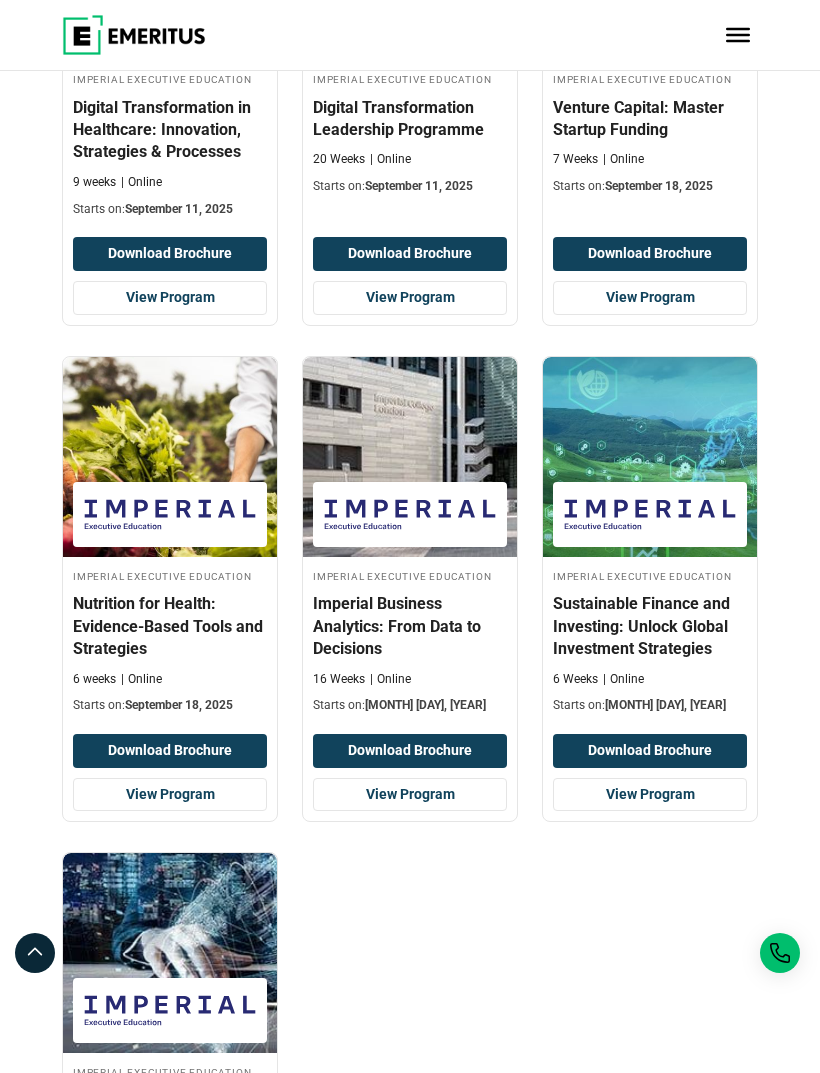 click on "View Program" at bounding box center (170, 795) 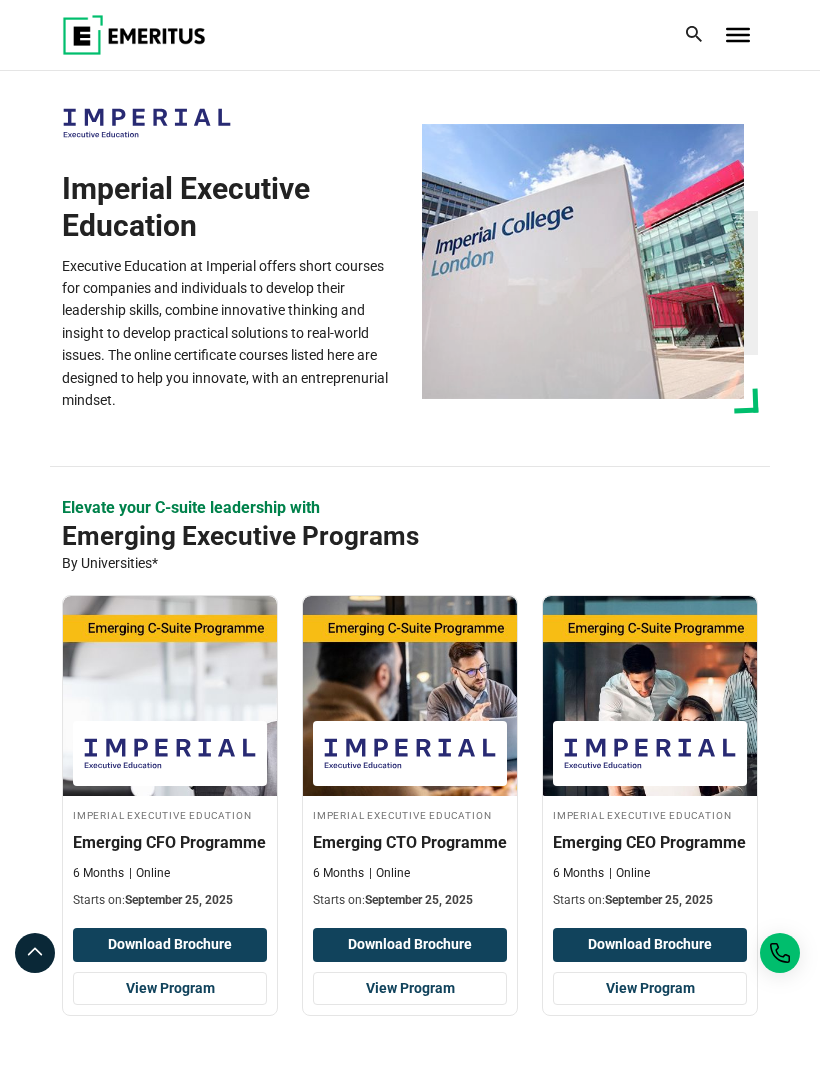 scroll, scrollTop: 0, scrollLeft: 0, axis: both 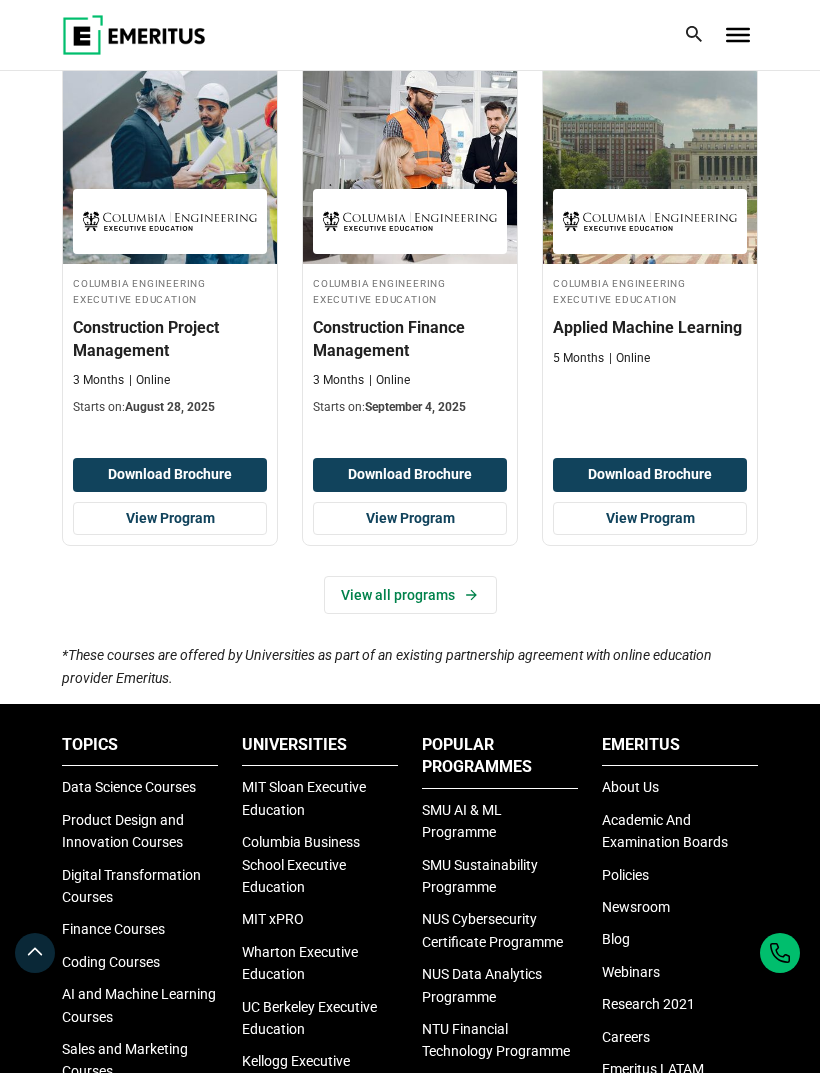 click on "View all programs" at bounding box center (410, 595) 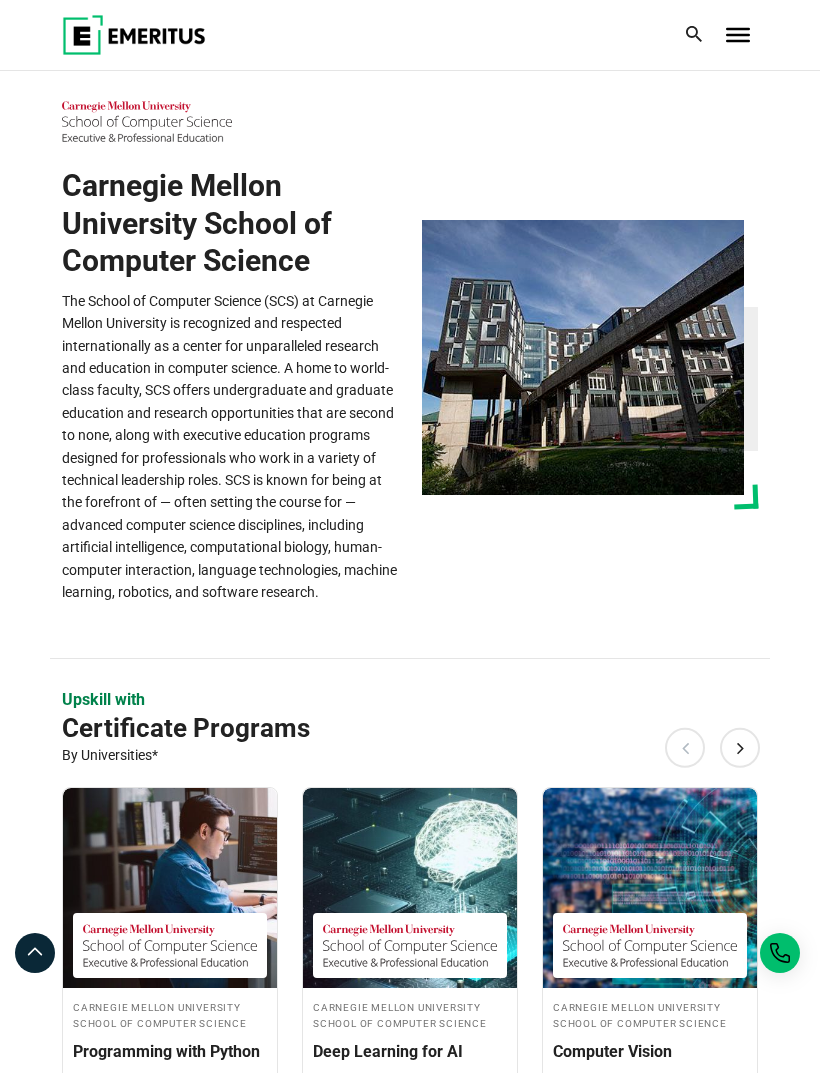 scroll, scrollTop: 0, scrollLeft: 0, axis: both 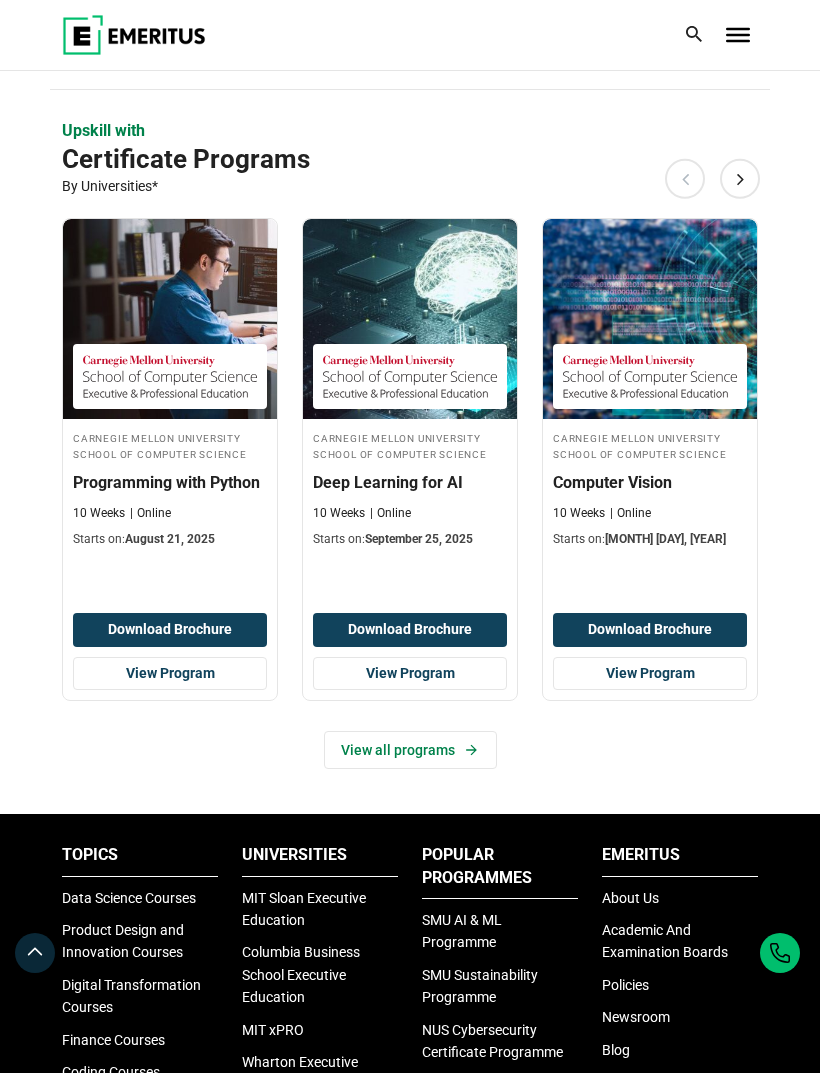 click on "View all programs" at bounding box center [410, 750] 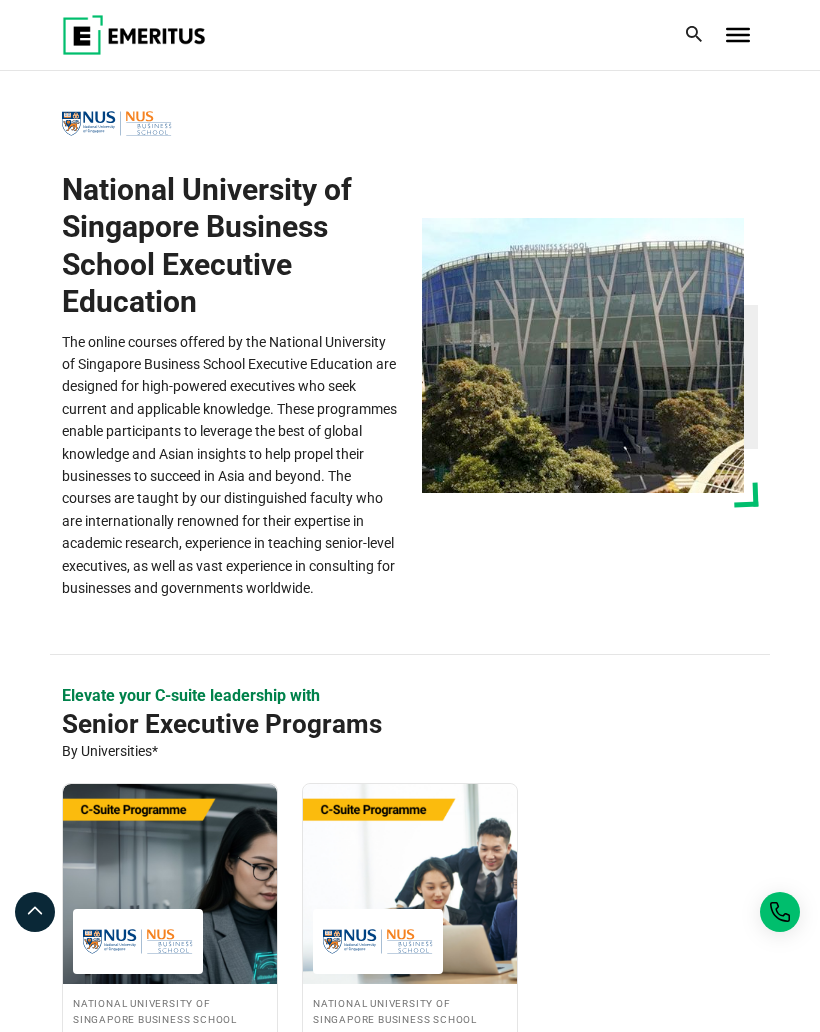 scroll, scrollTop: 0, scrollLeft: 0, axis: both 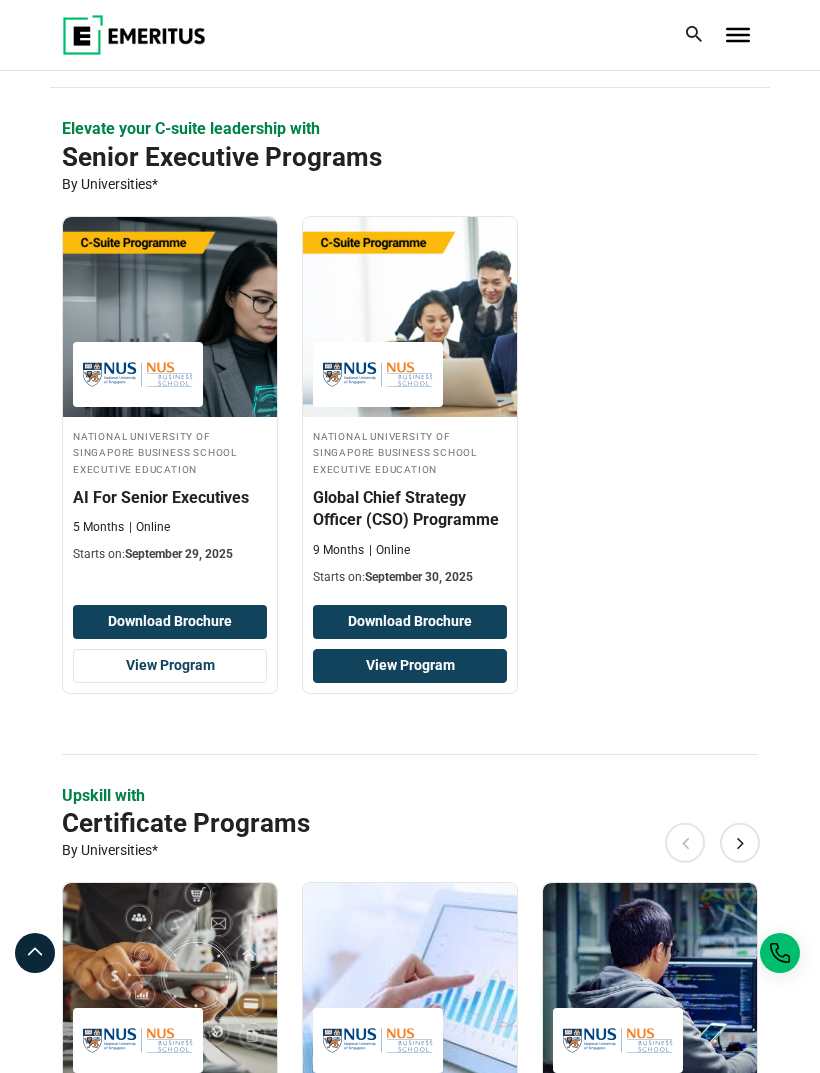 click on "View Program" at bounding box center (410, 666) 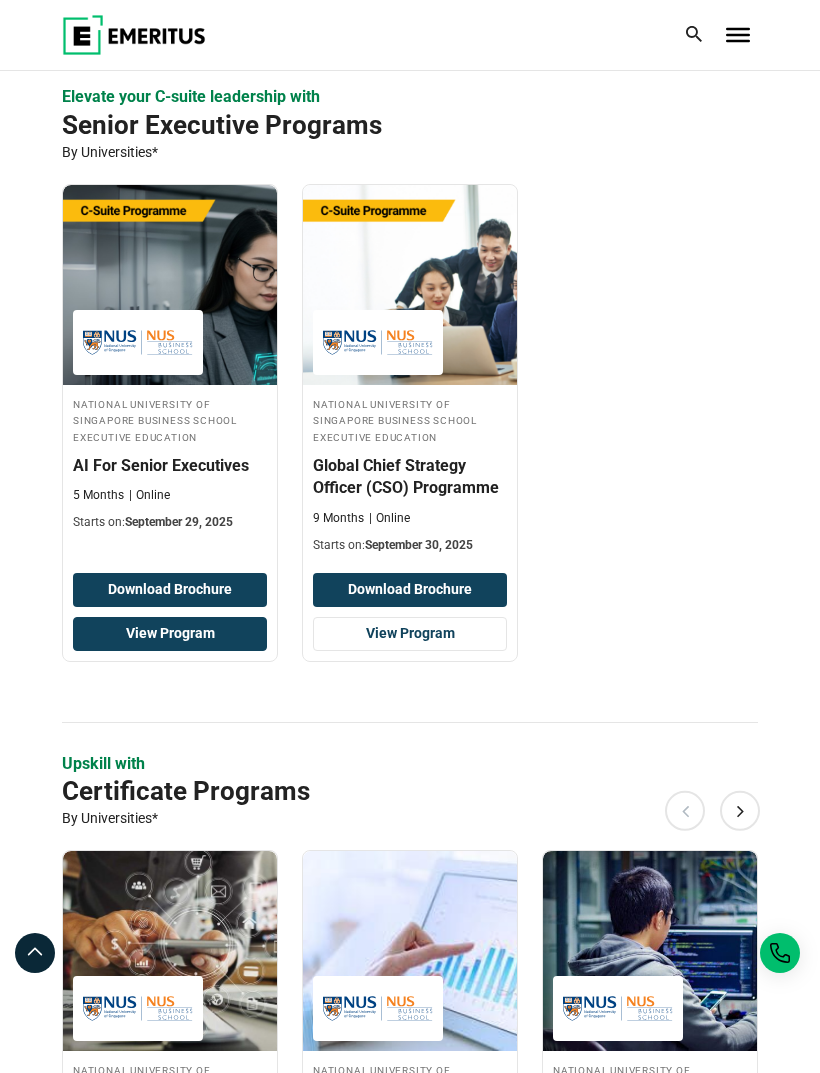 click on "View Program" at bounding box center [170, 634] 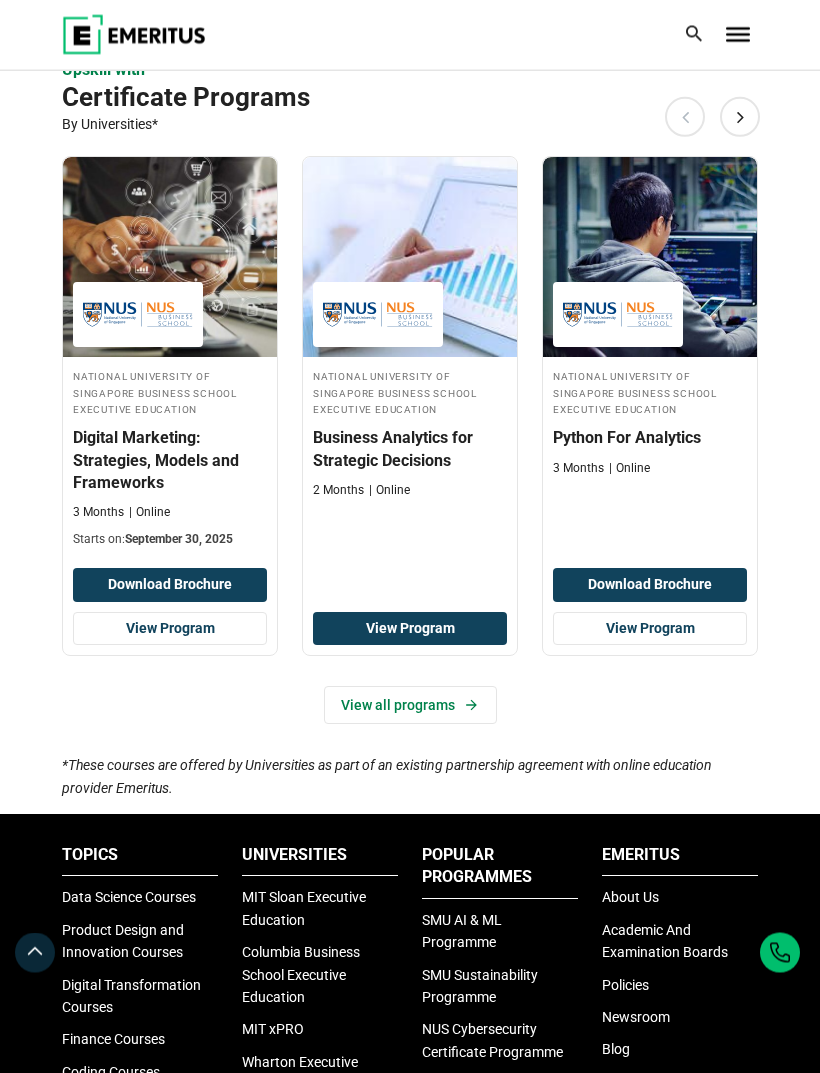 scroll, scrollTop: 1298, scrollLeft: 0, axis: vertical 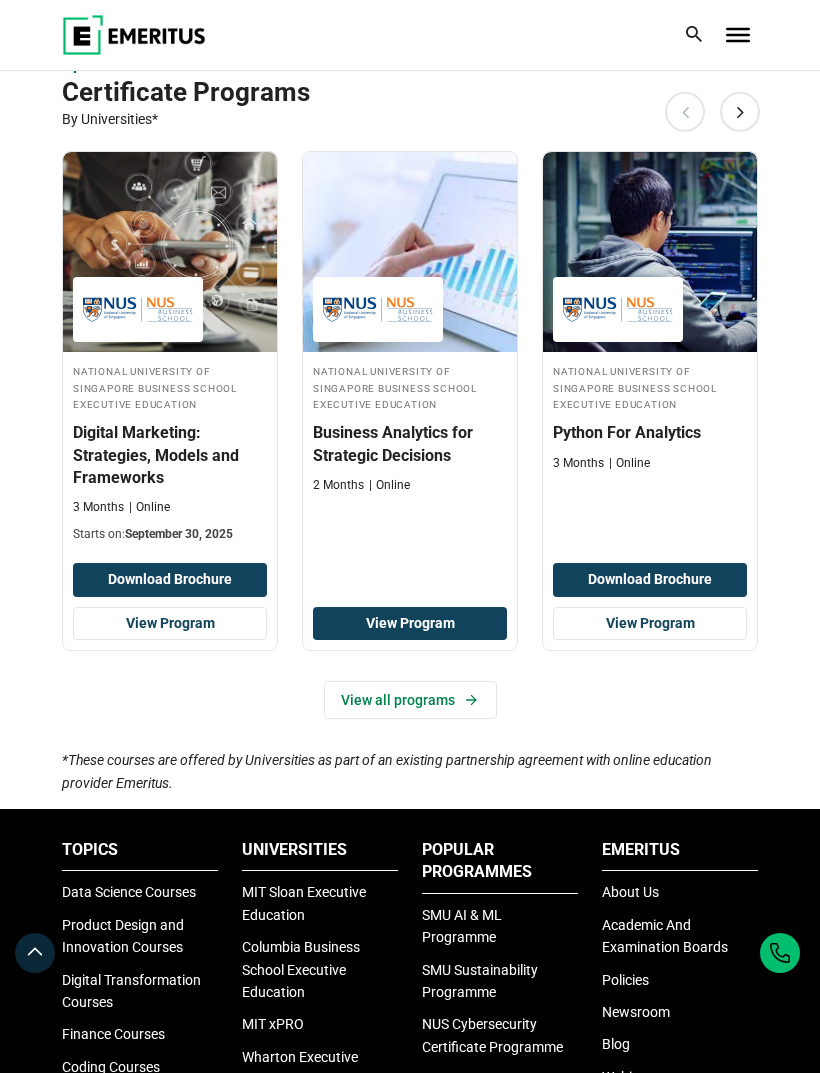click on "View all programs" at bounding box center [410, 700] 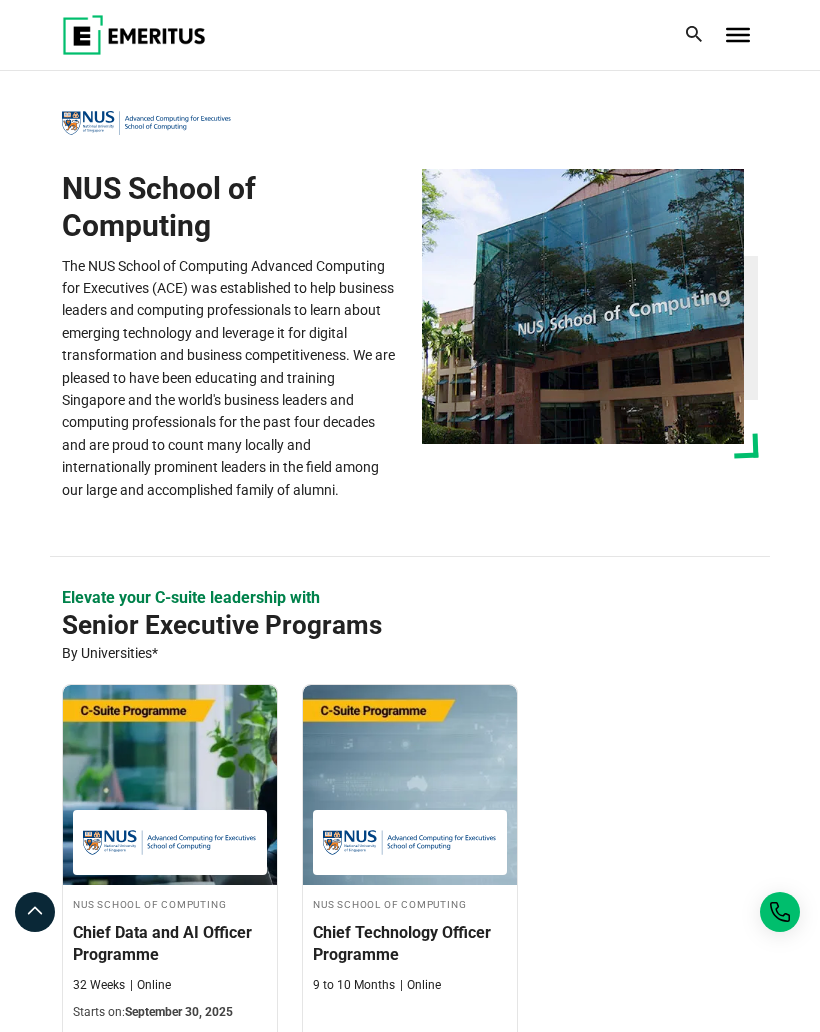 scroll, scrollTop: 0, scrollLeft: 0, axis: both 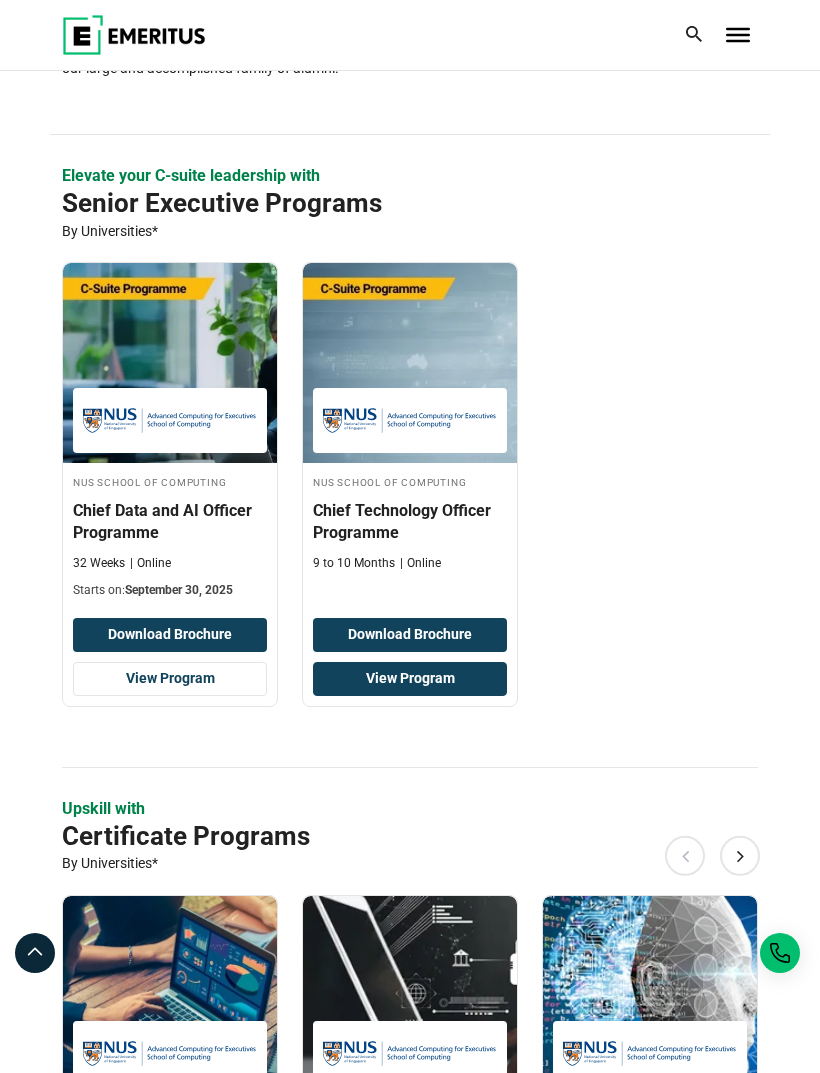 click on "View Program" at bounding box center [410, 679] 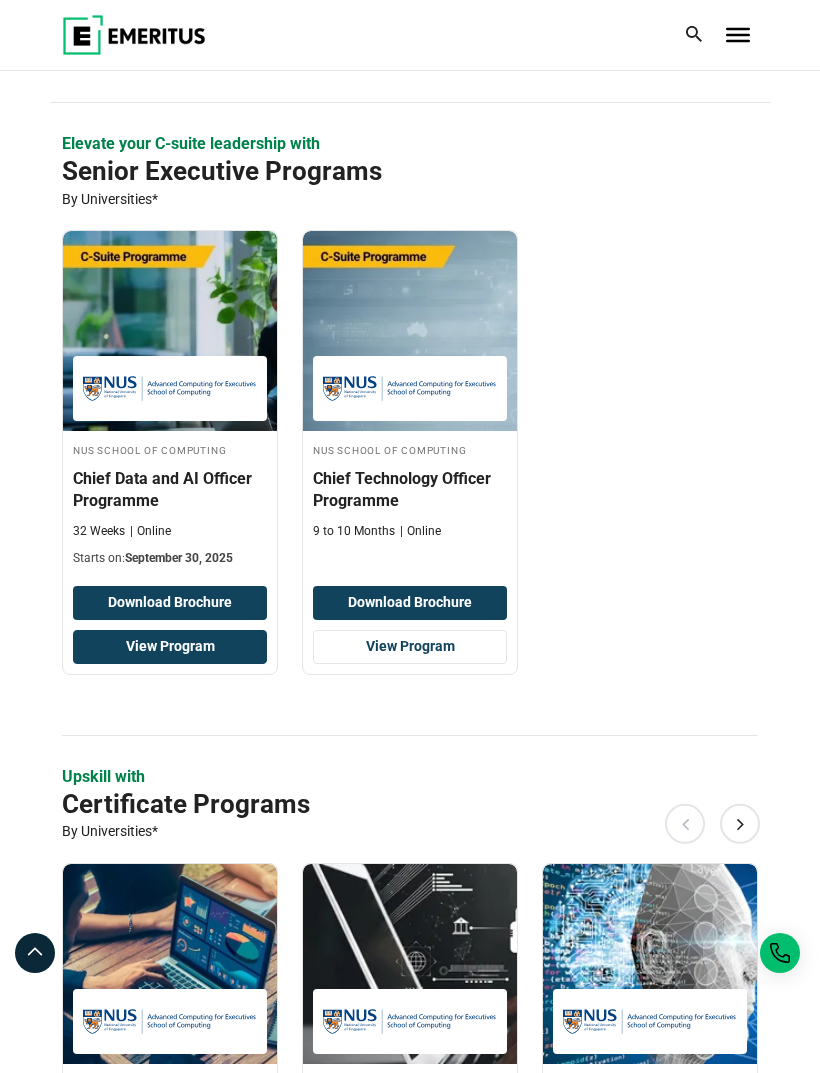 click on "View Program" at bounding box center (170, 647) 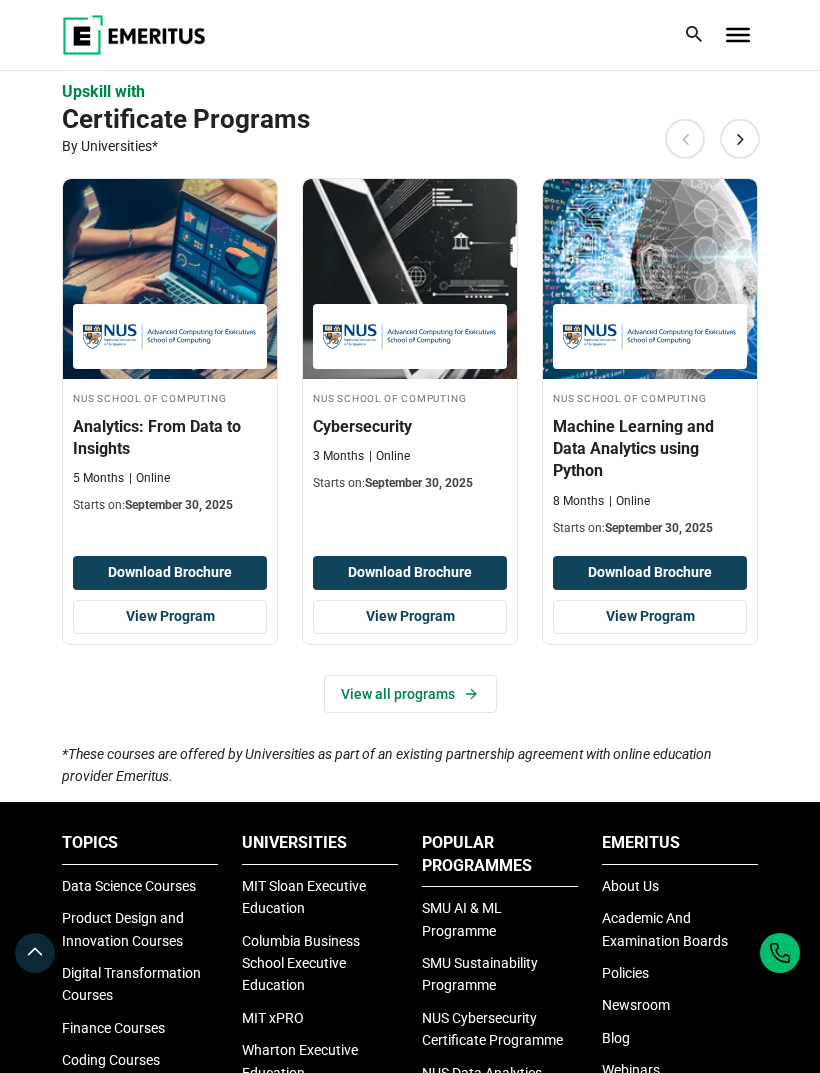 scroll, scrollTop: 1138, scrollLeft: 0, axis: vertical 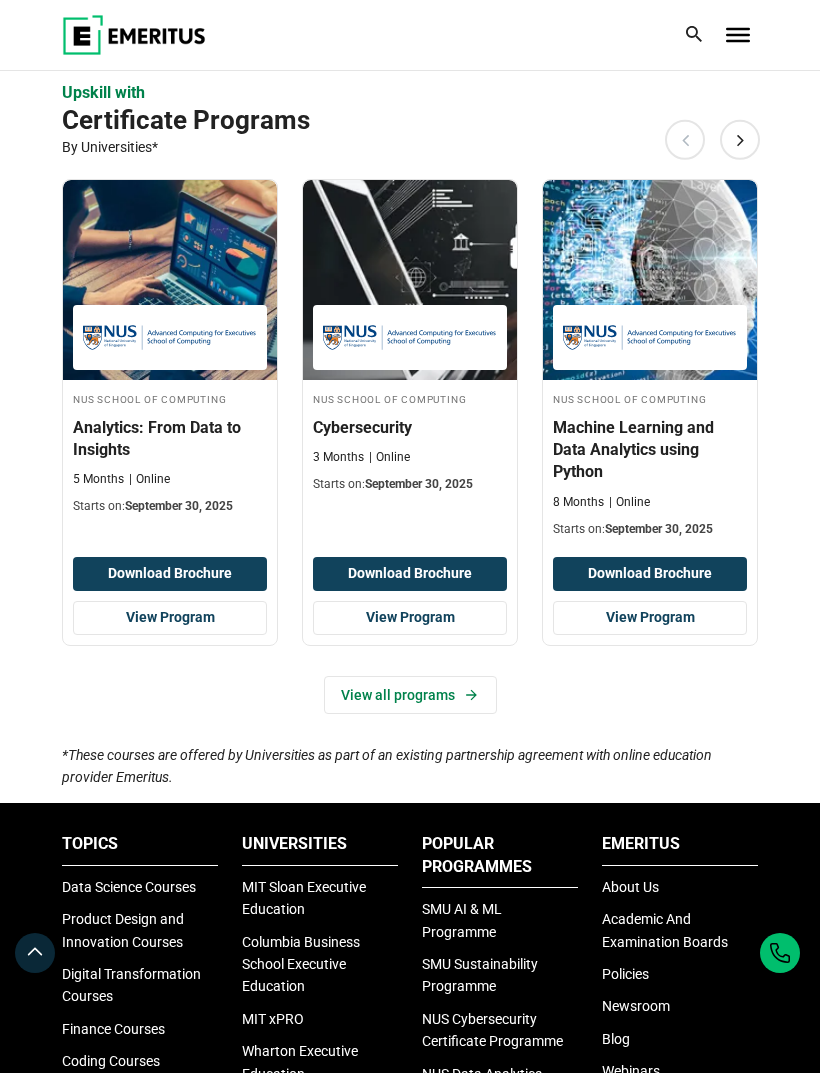 click on "View all programs" at bounding box center [410, 695] 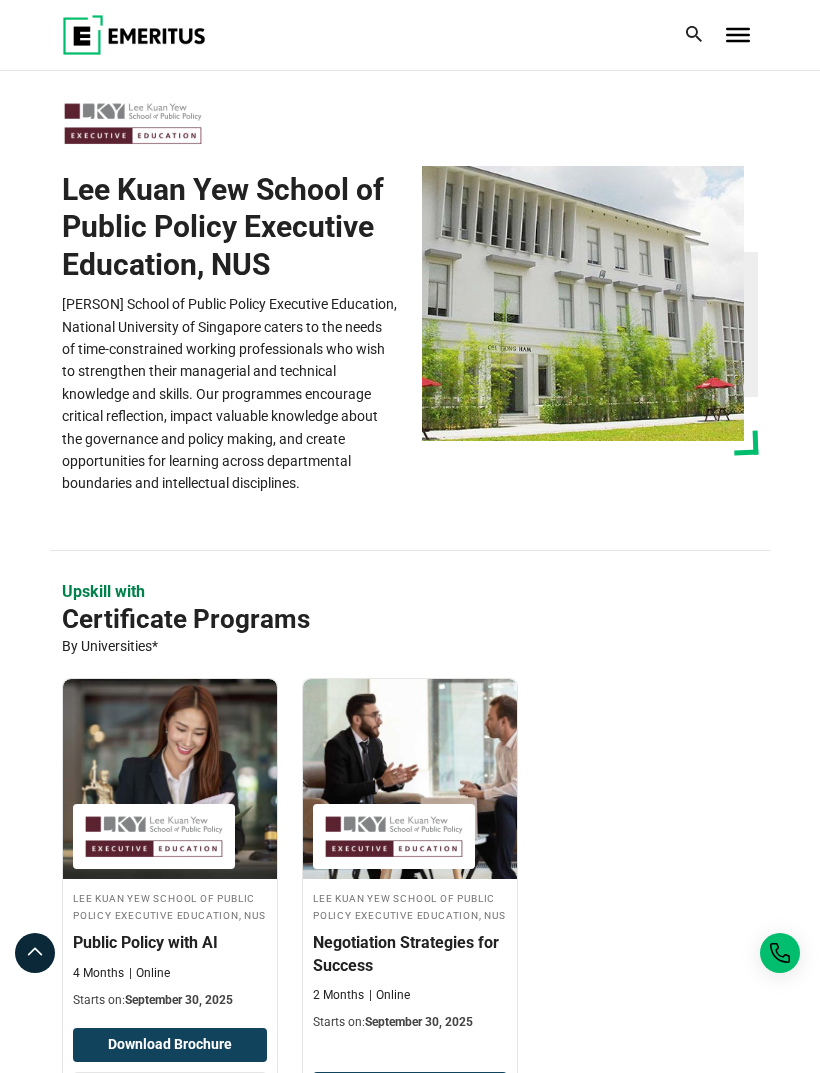 scroll, scrollTop: 0, scrollLeft: 0, axis: both 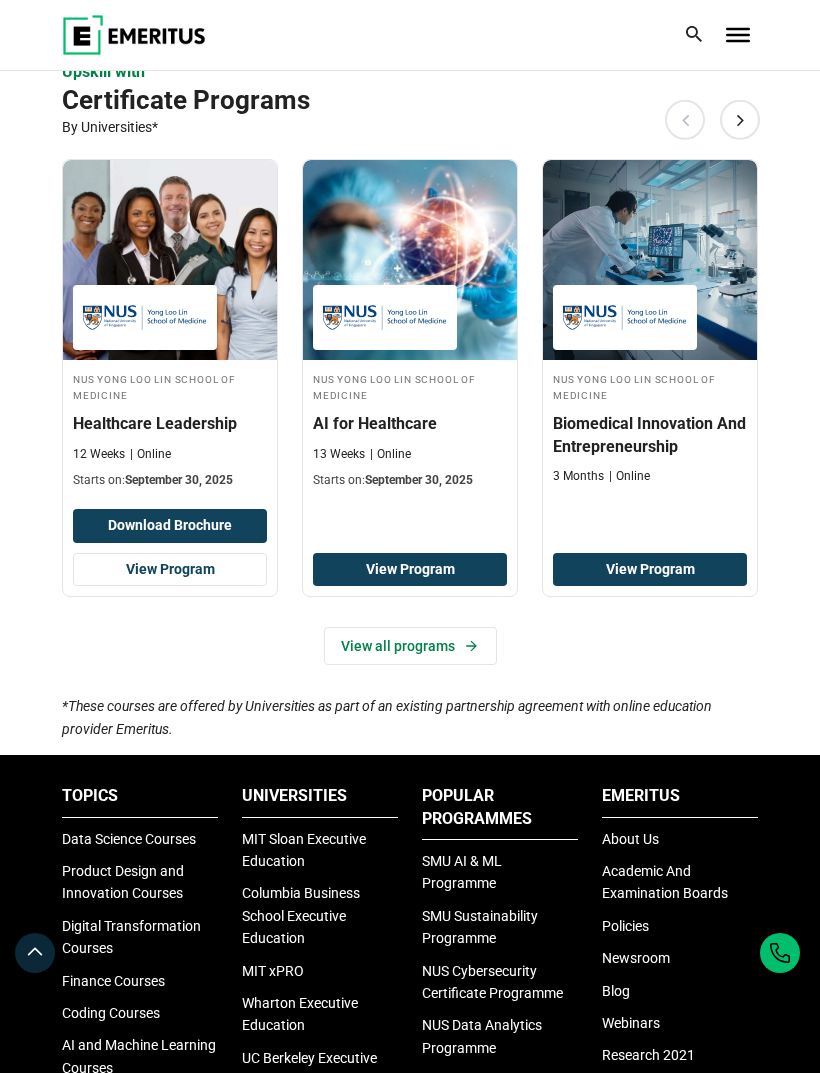 click 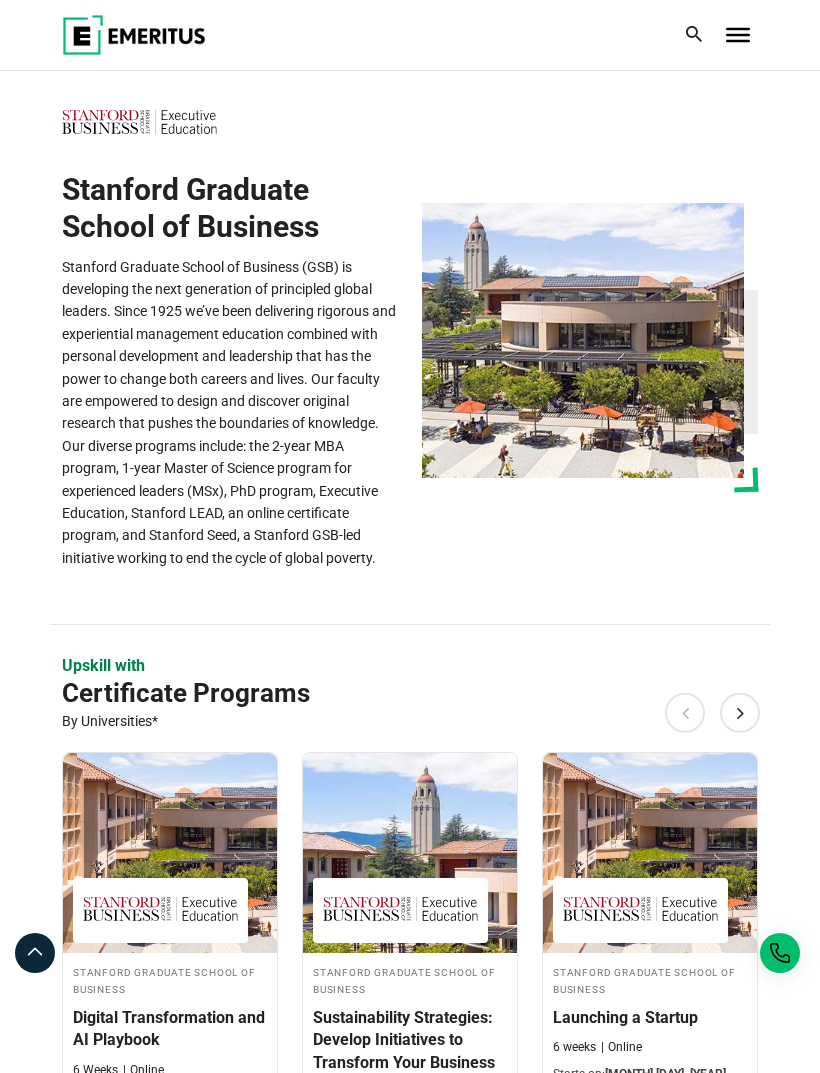 scroll, scrollTop: 0, scrollLeft: 0, axis: both 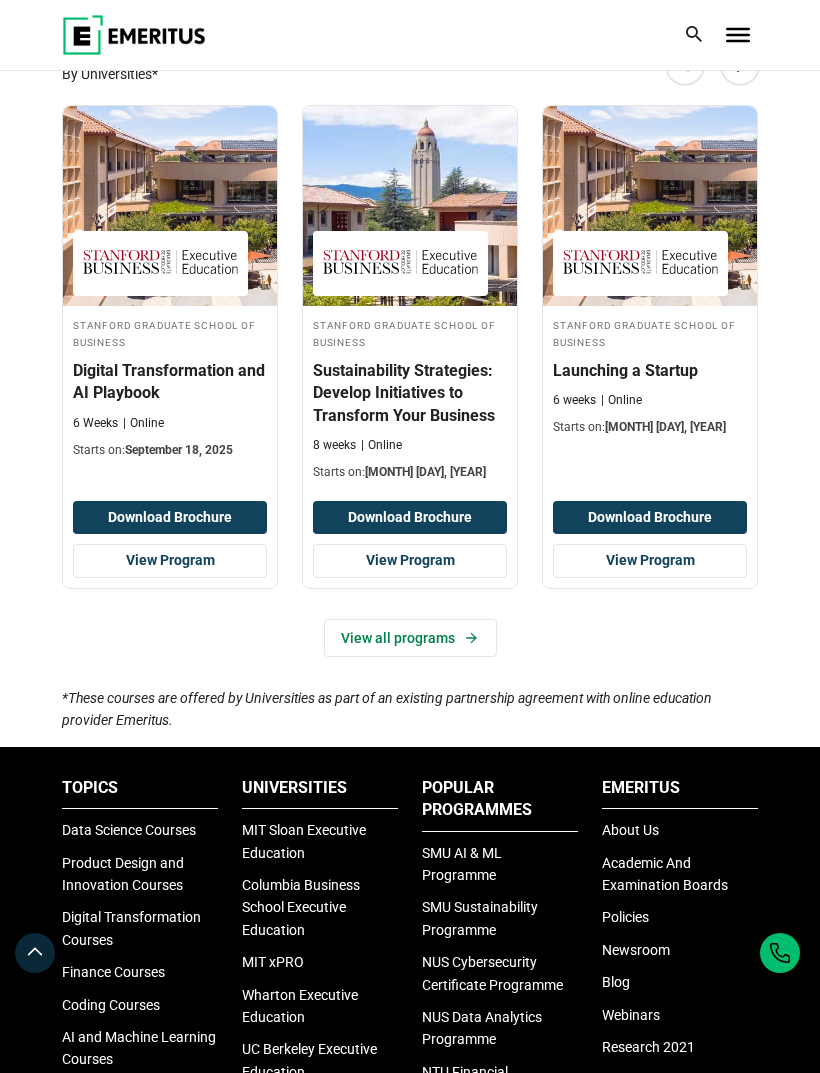 click on "View all programs" at bounding box center (410, 638) 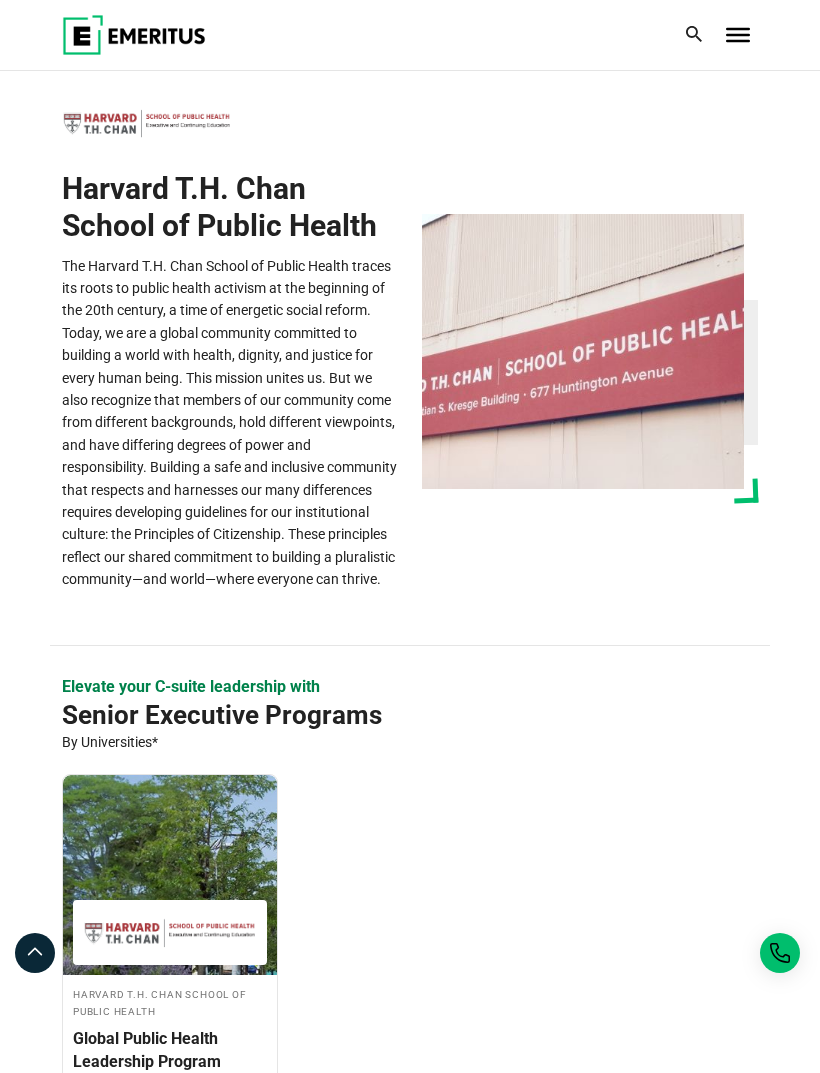 scroll, scrollTop: 0, scrollLeft: 0, axis: both 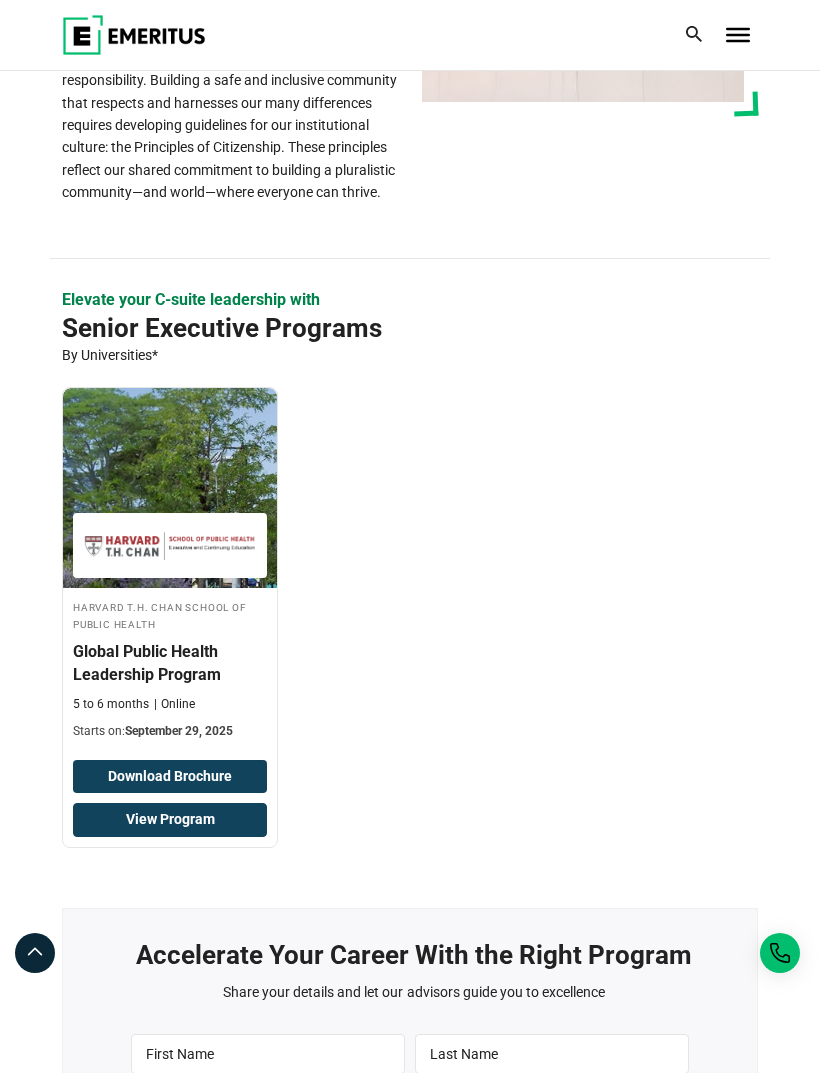 click on "View Program" at bounding box center (170, 820) 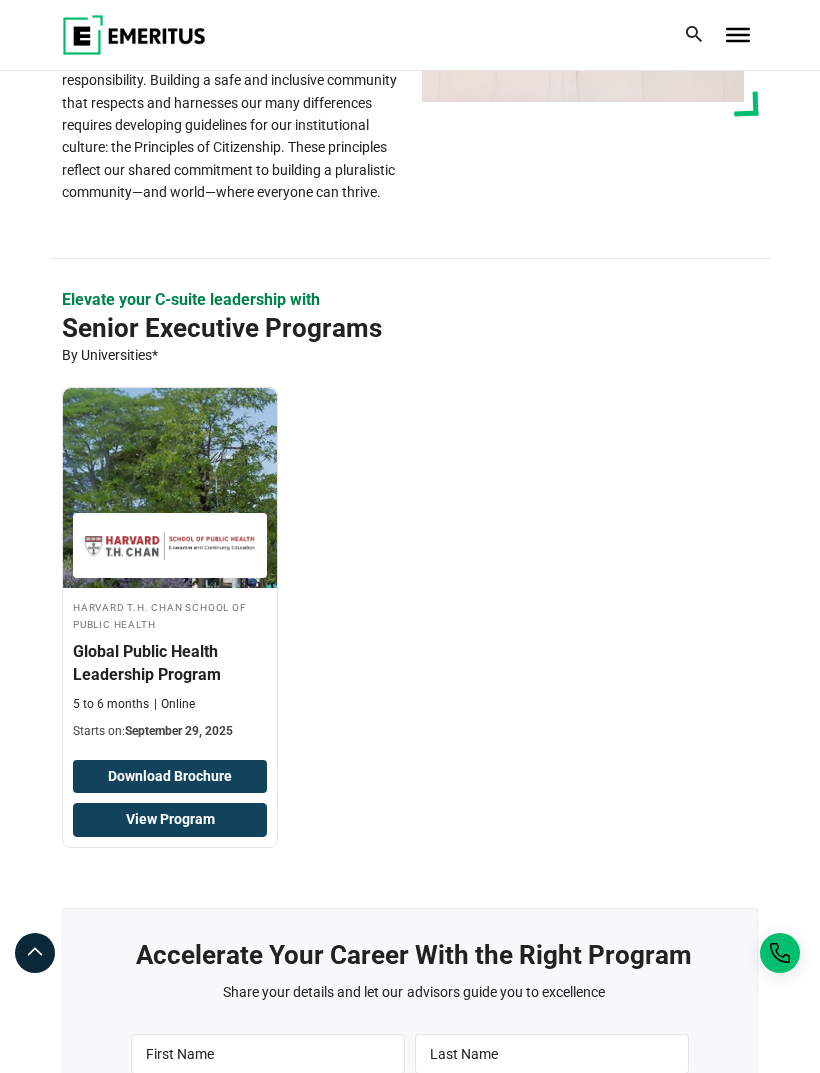 scroll, scrollTop: 419, scrollLeft: 0, axis: vertical 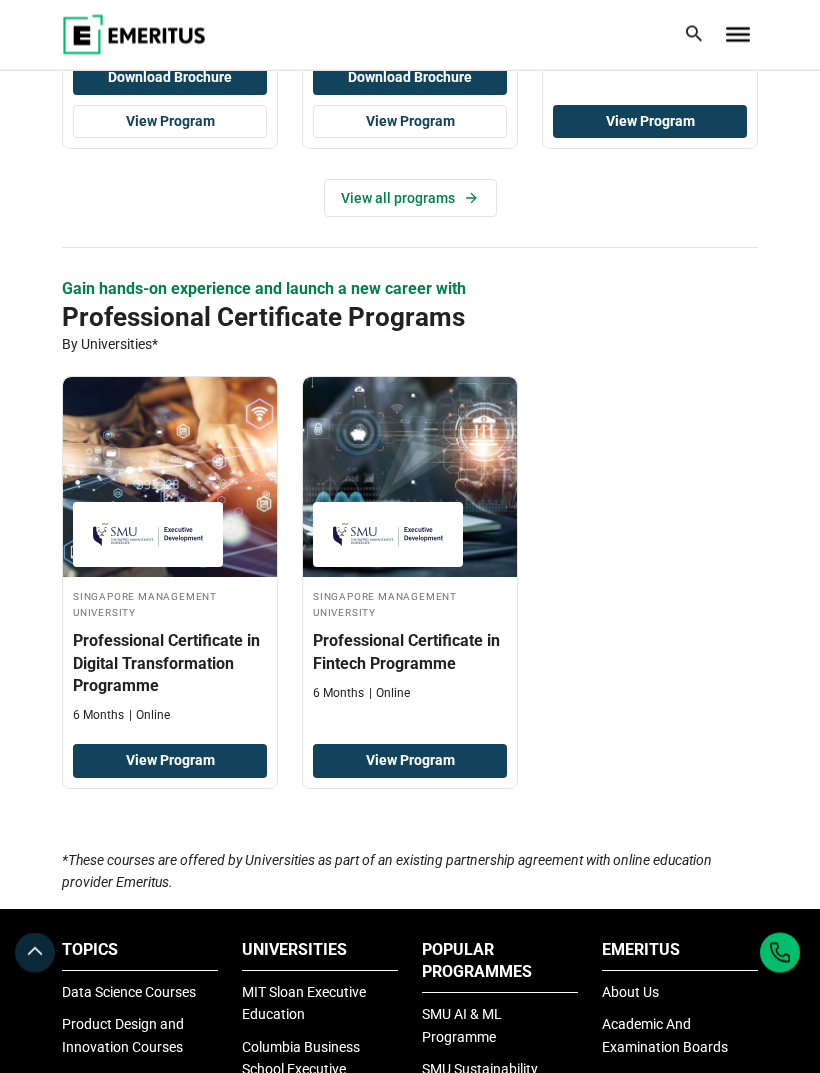 click on "Singapore Management University
Professional Certificate in Digital Transformation Programme
6 Months
Online
View Program" at bounding box center [410, 598] 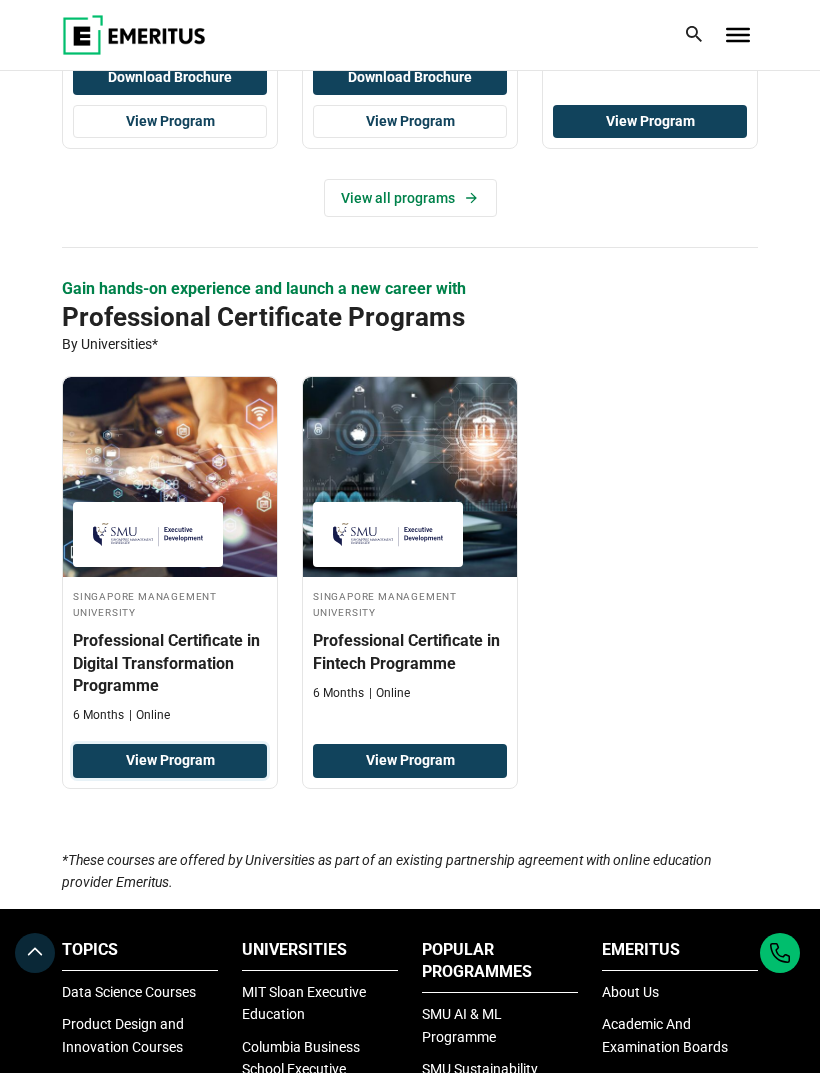 click on "View Program" at bounding box center [170, 761] 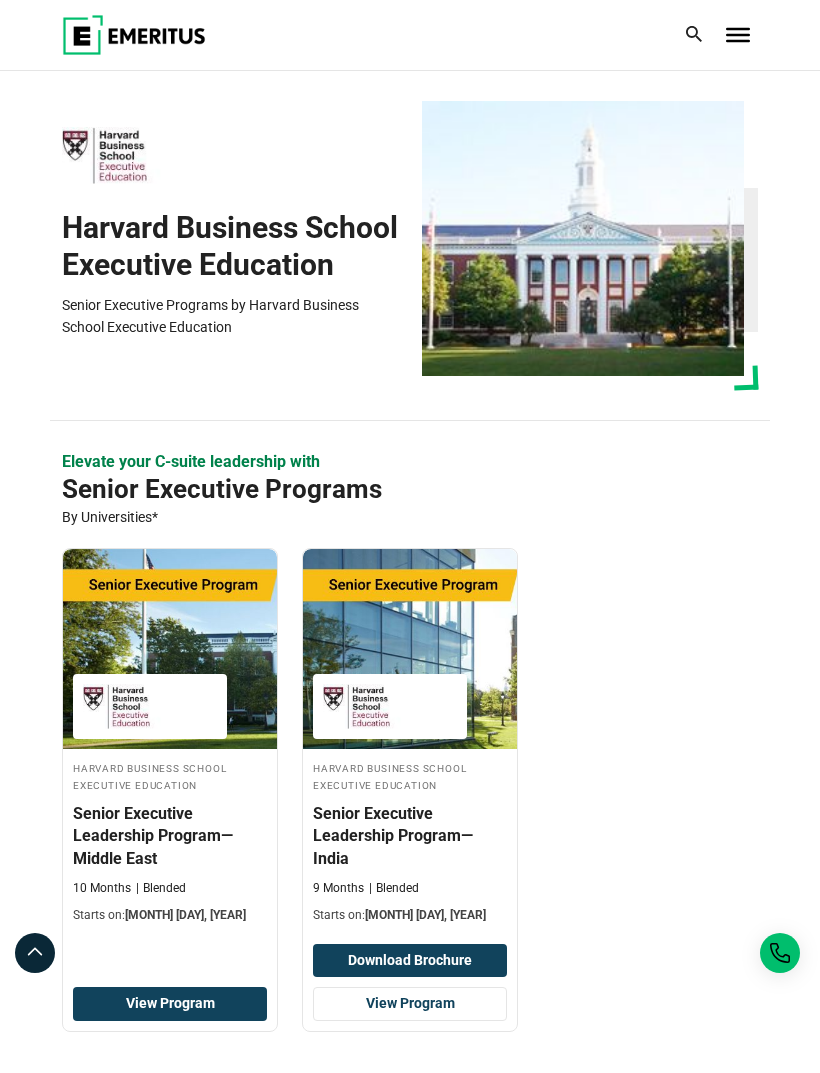 scroll, scrollTop: 0, scrollLeft: 0, axis: both 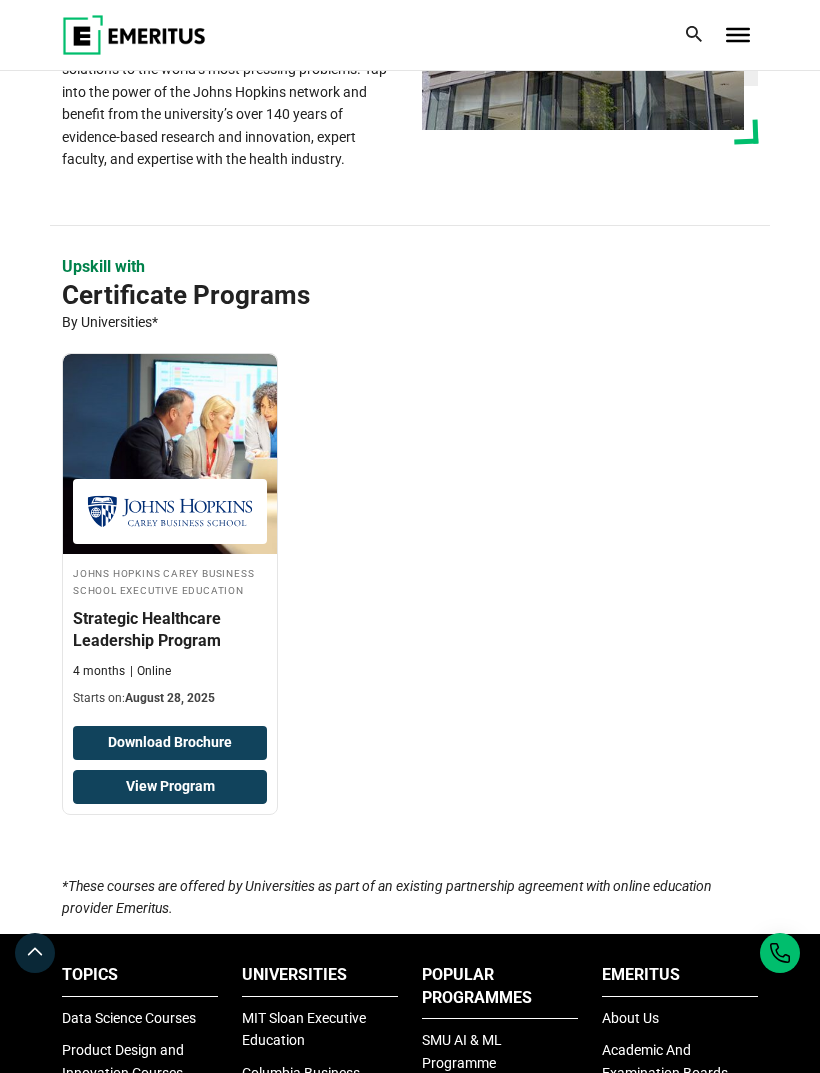 click on "View Program" at bounding box center [170, 787] 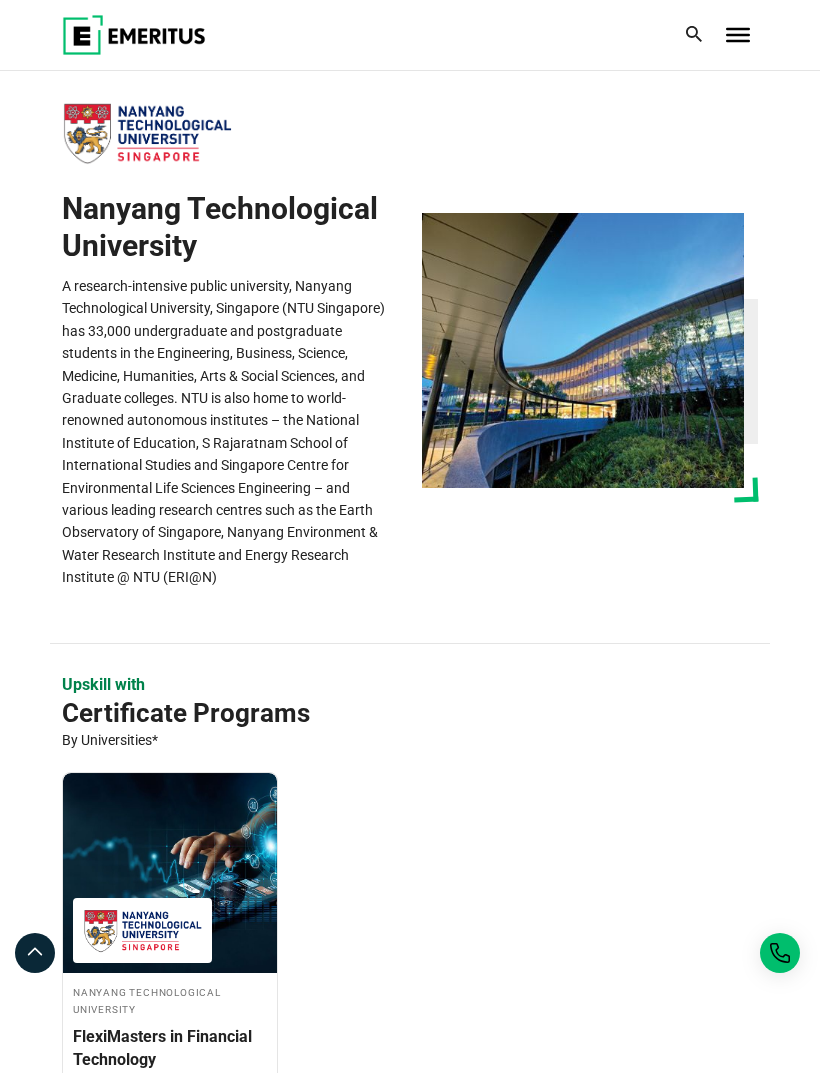 scroll, scrollTop: 0, scrollLeft: 0, axis: both 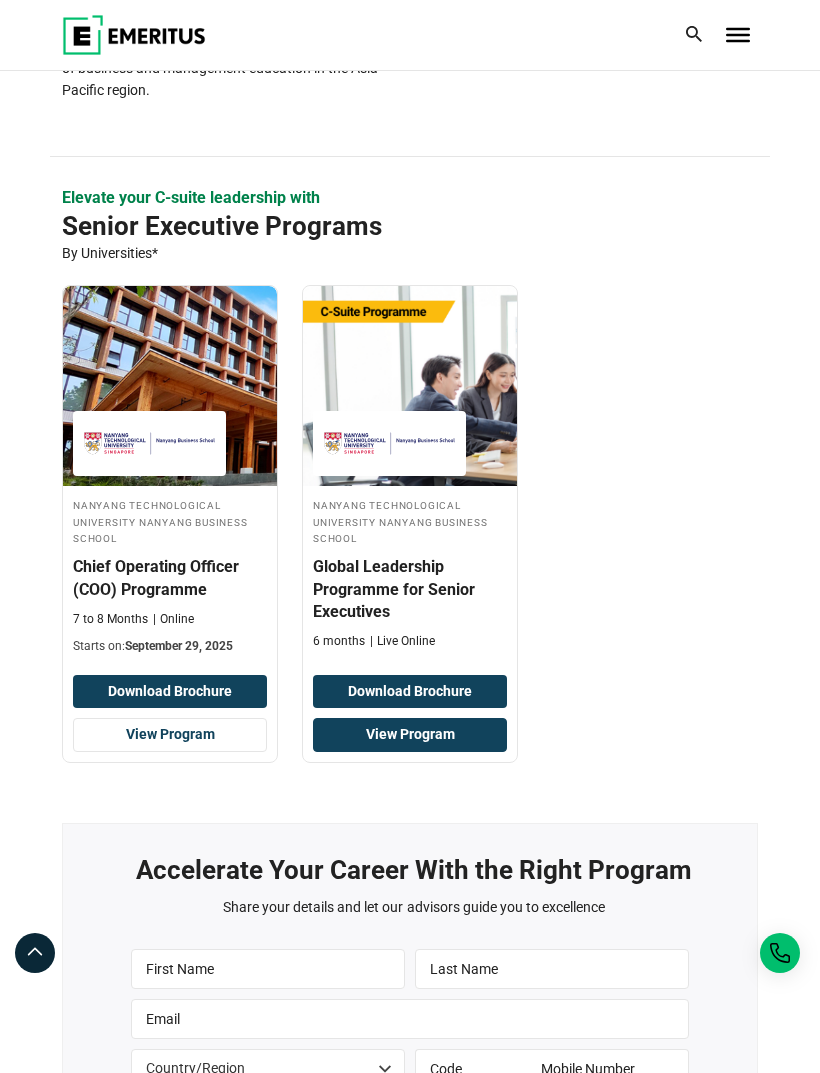 click on "View Program" at bounding box center [410, 735] 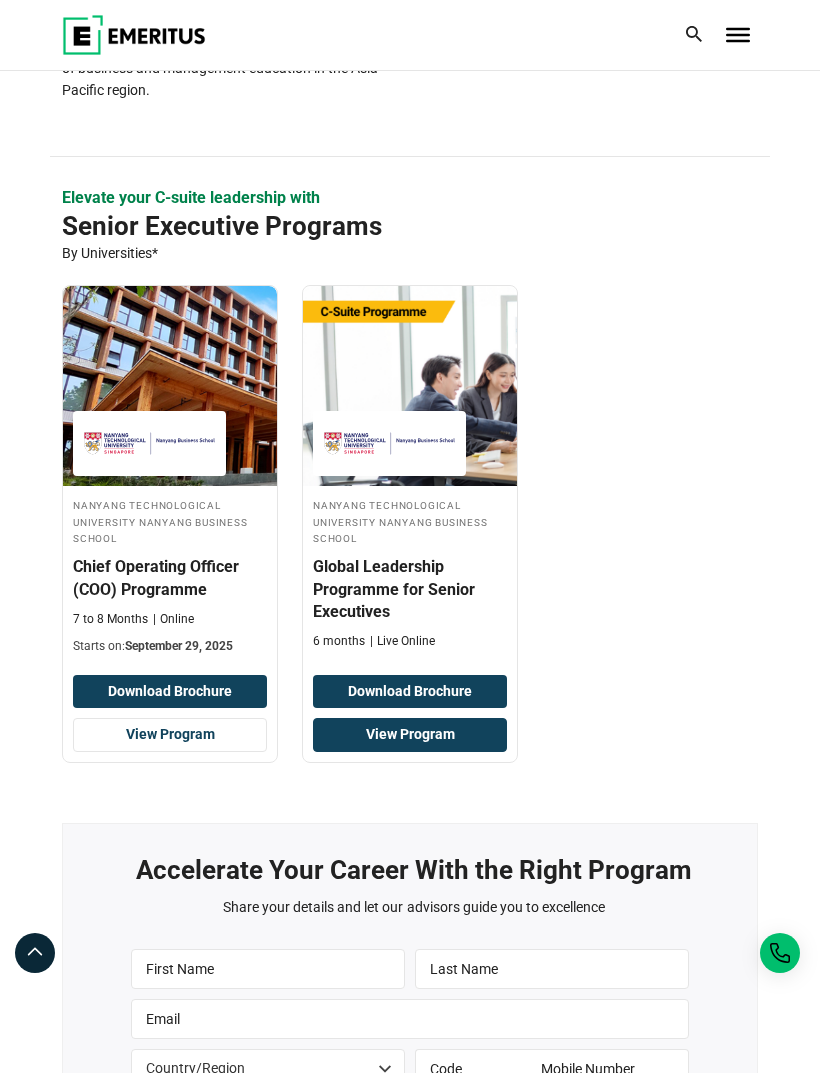 scroll, scrollTop: 460, scrollLeft: 0, axis: vertical 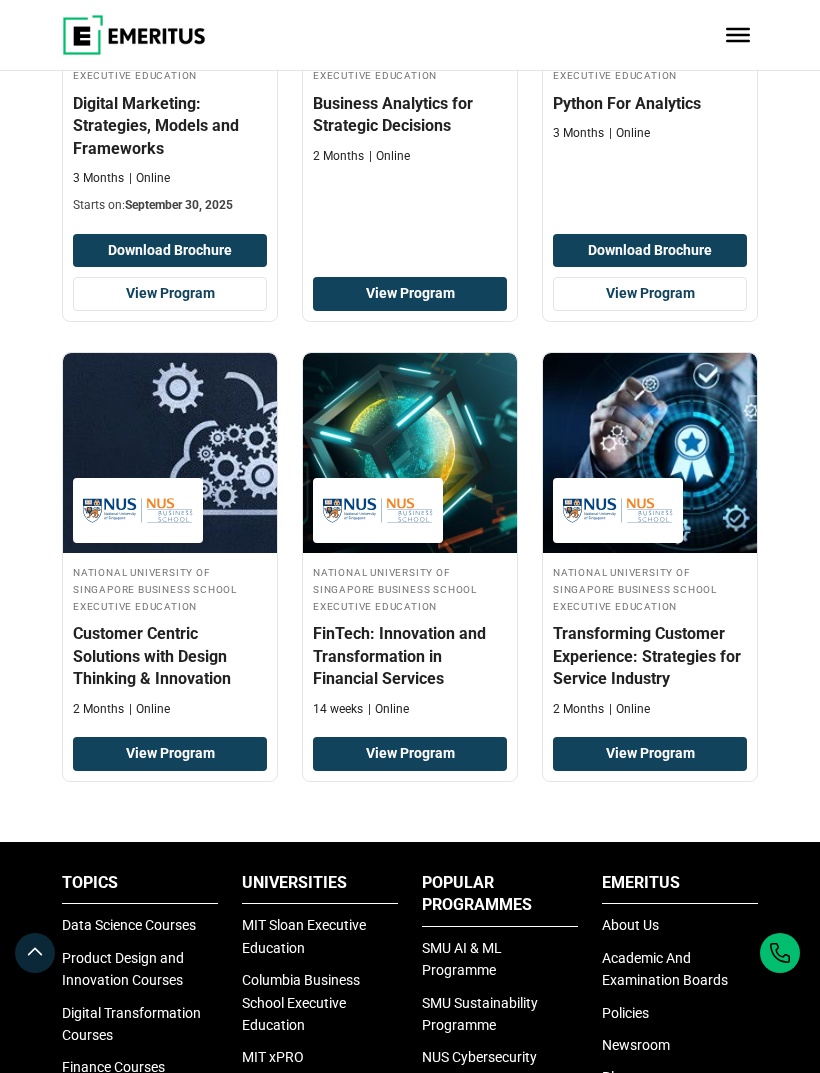 click on "View Program" at bounding box center (170, 294) 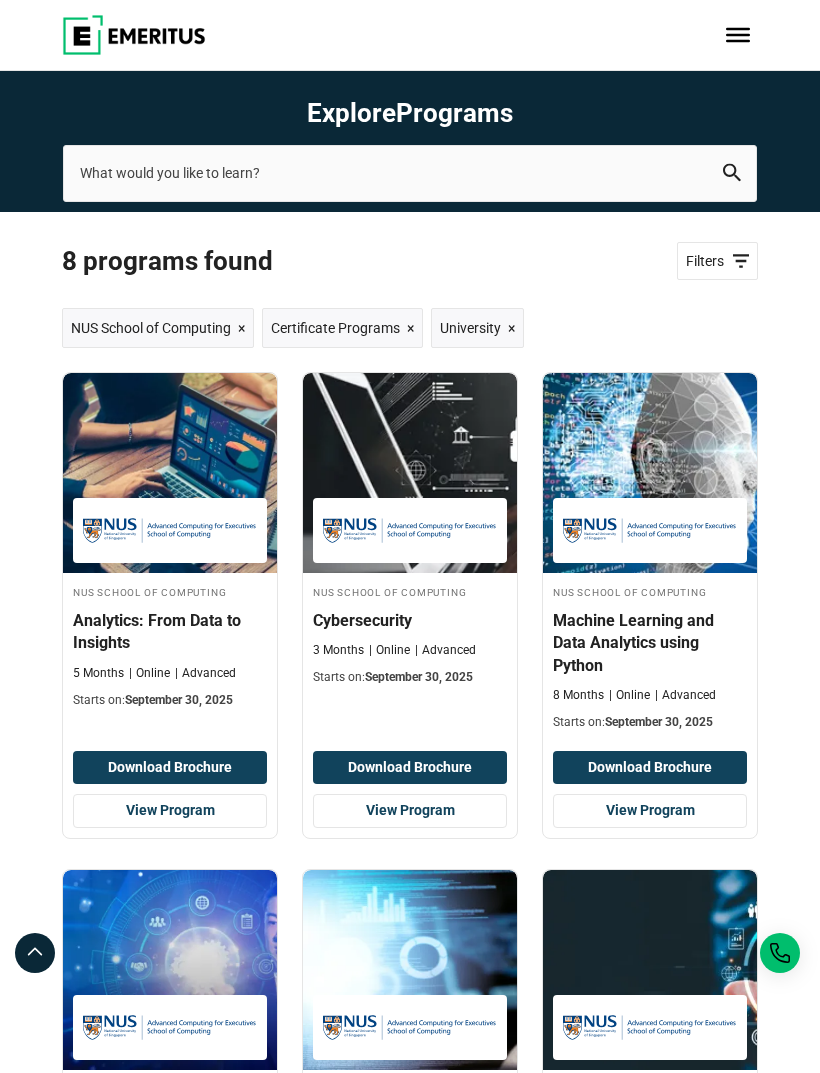 scroll, scrollTop: 0, scrollLeft: 0, axis: both 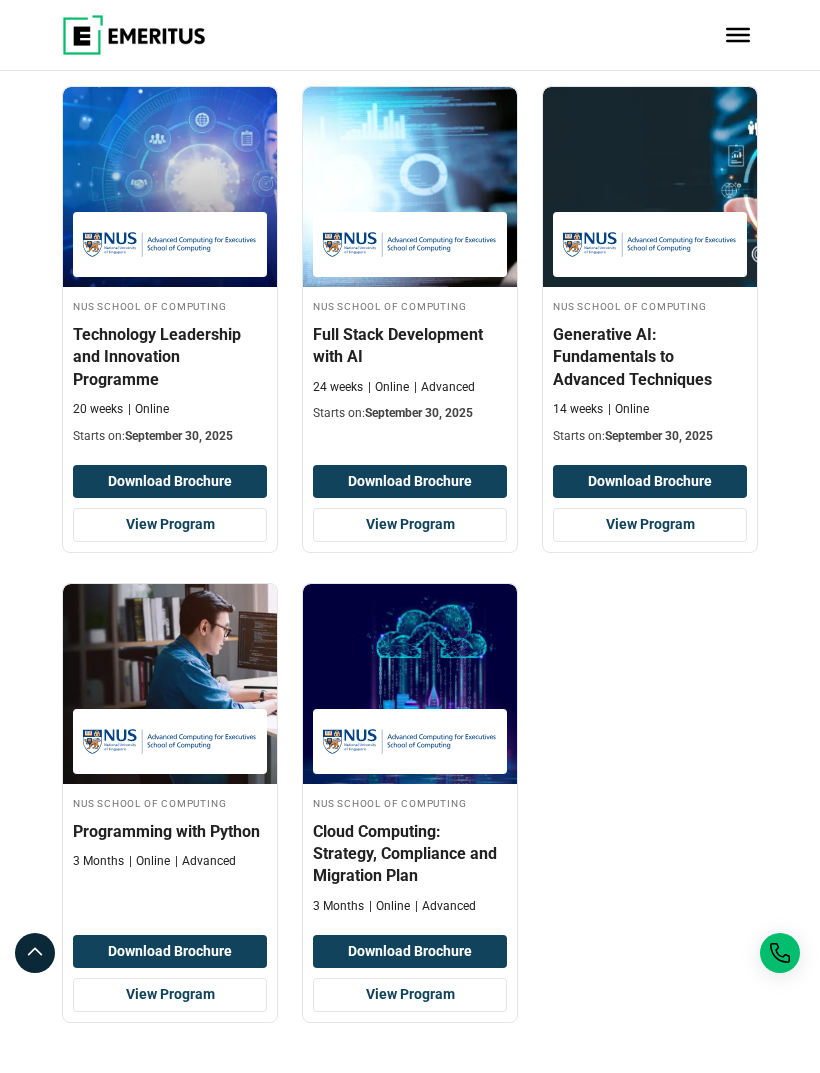 click on "View Program" at bounding box center [650, 525] 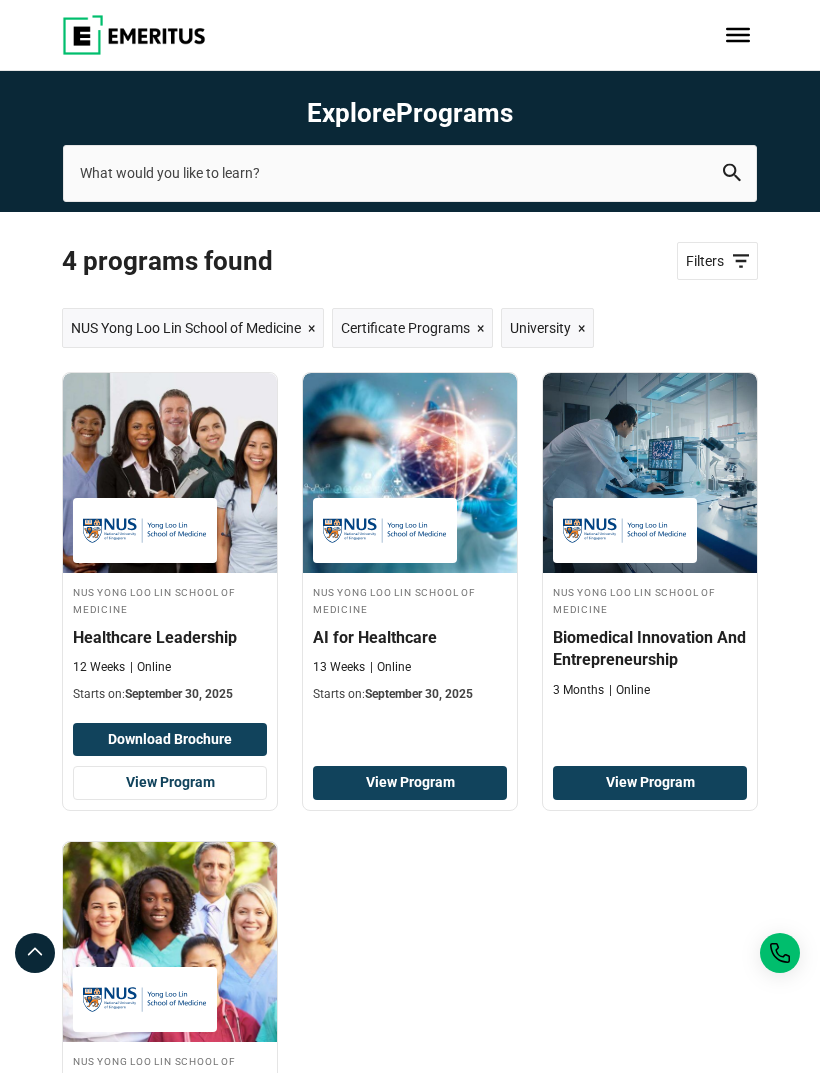 scroll, scrollTop: 0, scrollLeft: 0, axis: both 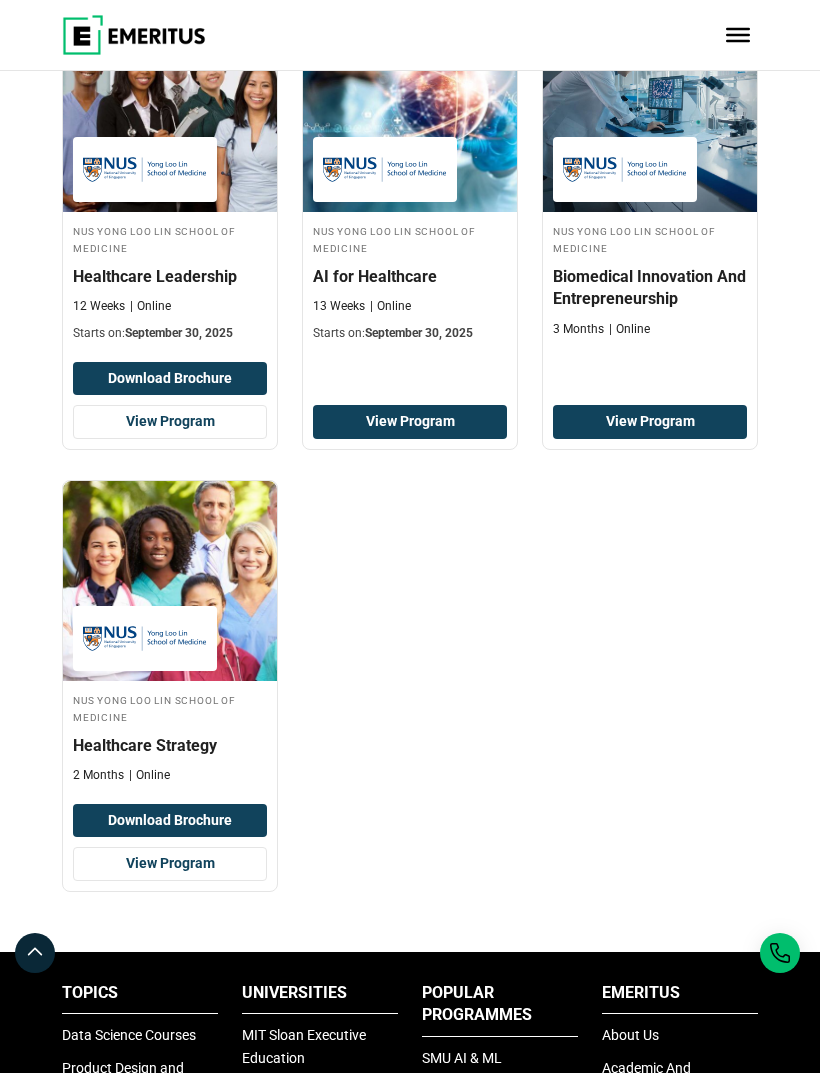 click on "View Program" at bounding box center (410, 422) 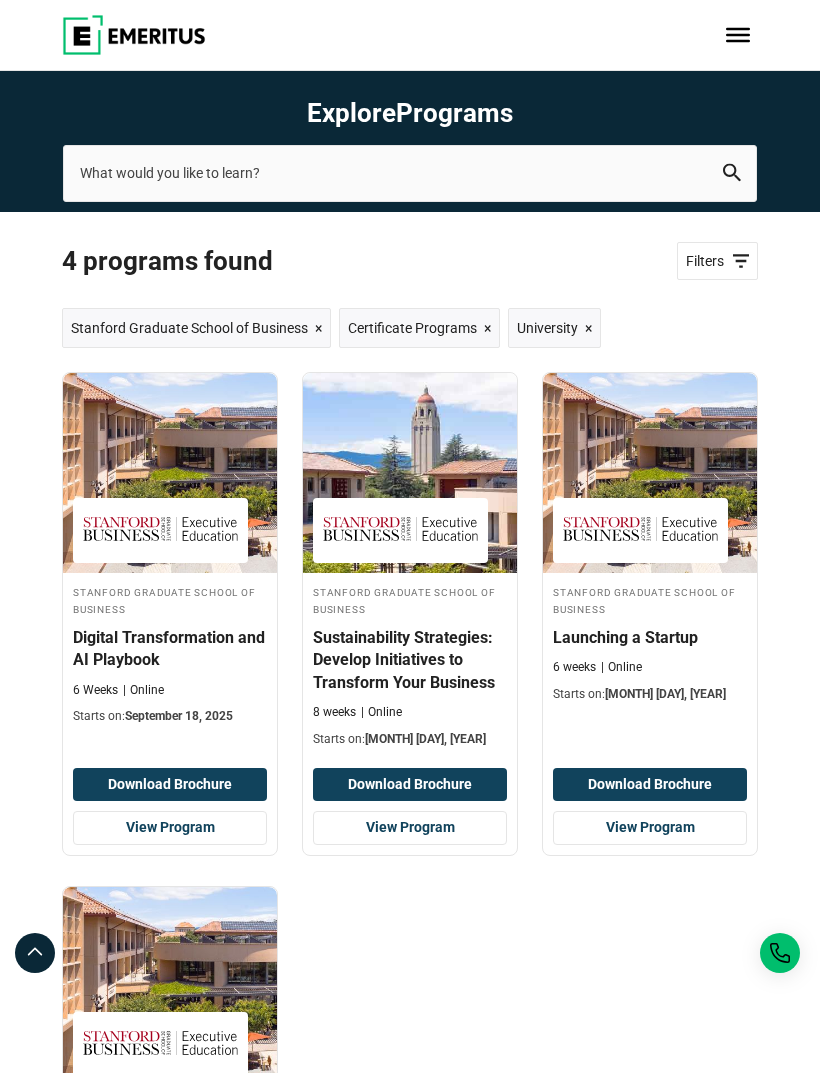 scroll, scrollTop: 0, scrollLeft: 0, axis: both 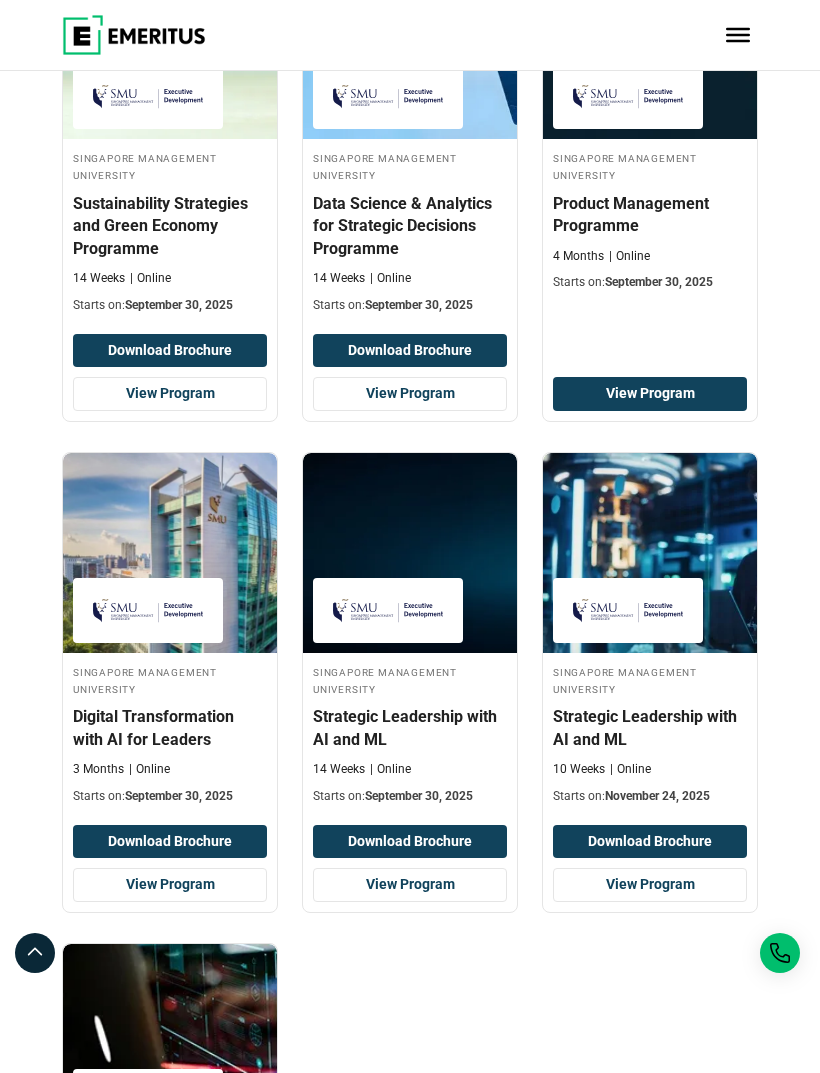 click on "View Program" at bounding box center [650, 885] 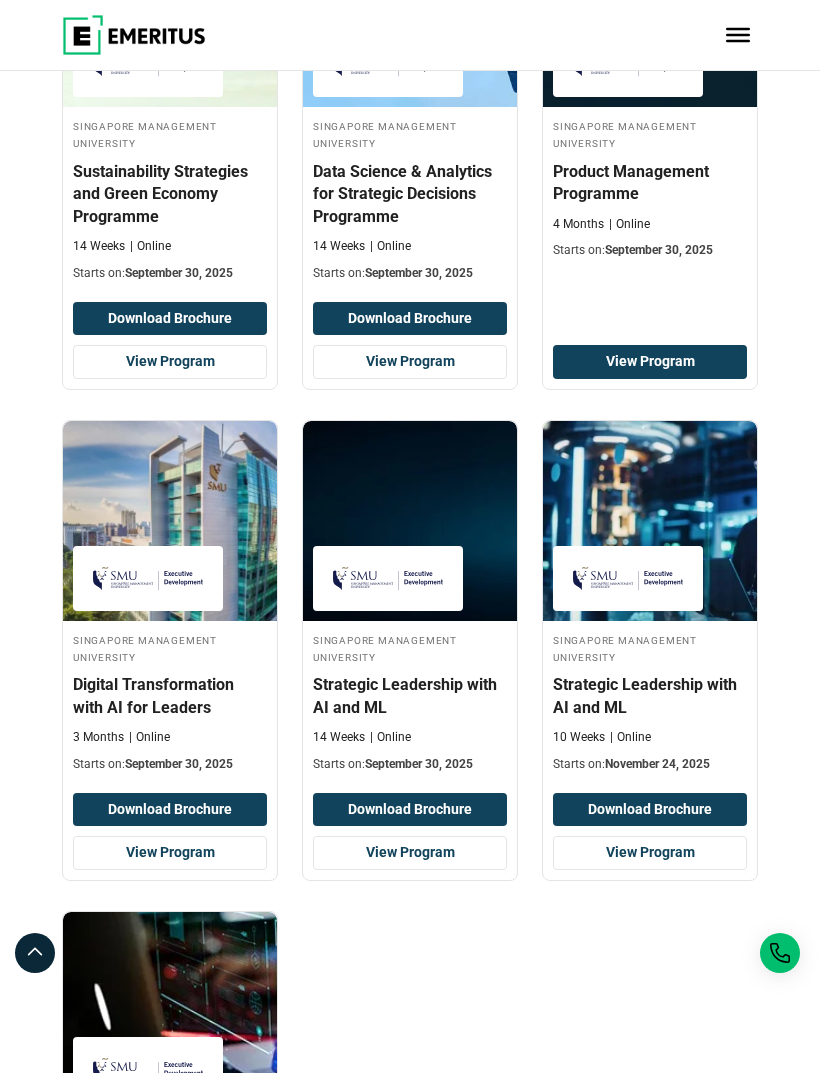 click on "View Program" at bounding box center [410, 853] 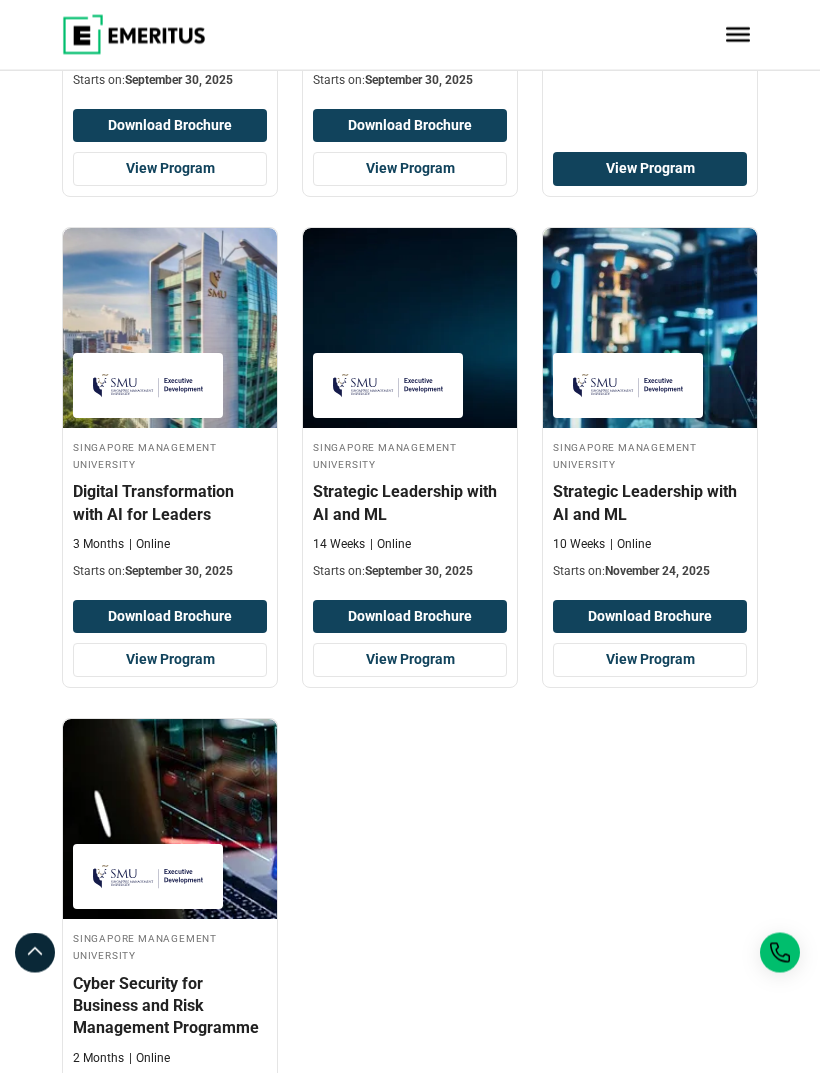 scroll, scrollTop: 659, scrollLeft: 0, axis: vertical 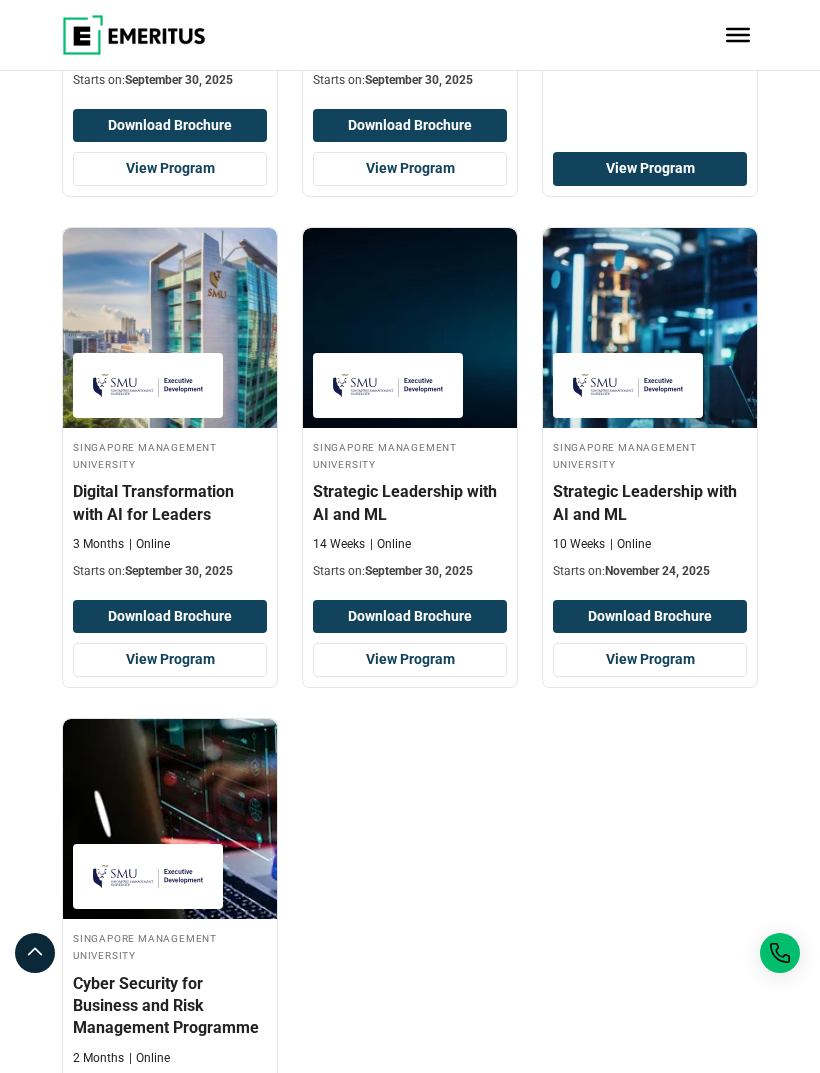 click on "View Program" at bounding box center [170, 660] 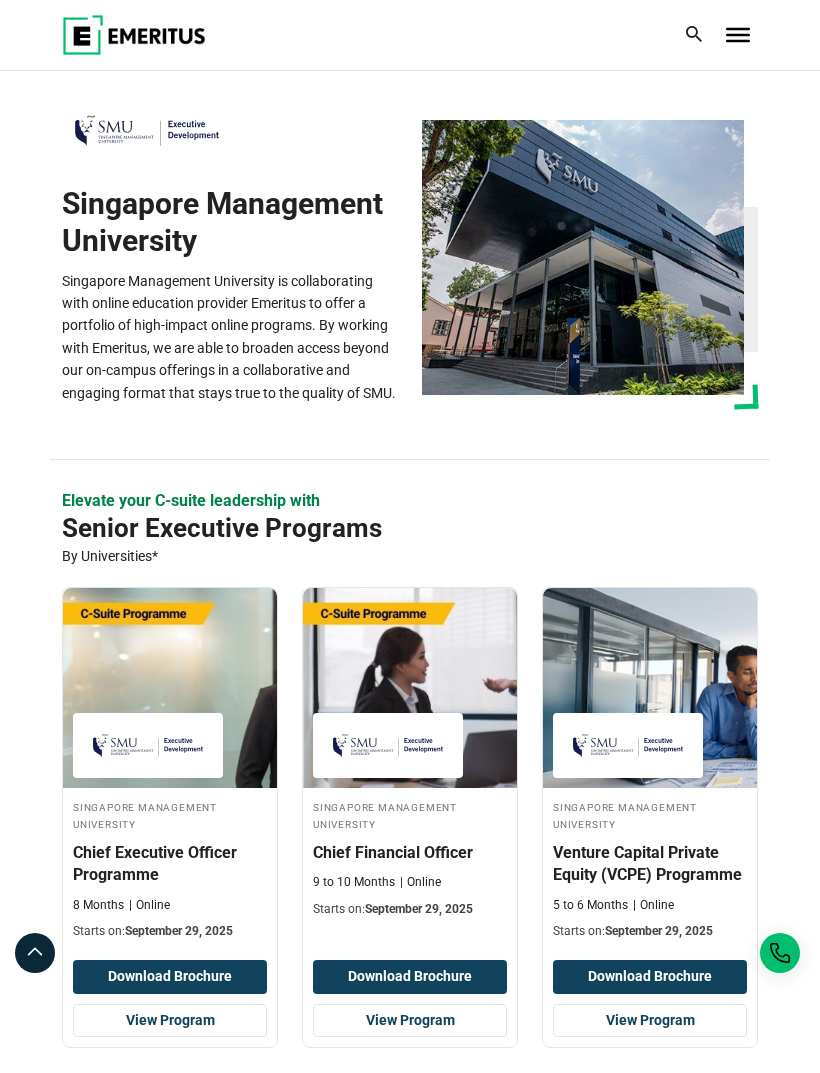 scroll, scrollTop: 0, scrollLeft: 0, axis: both 